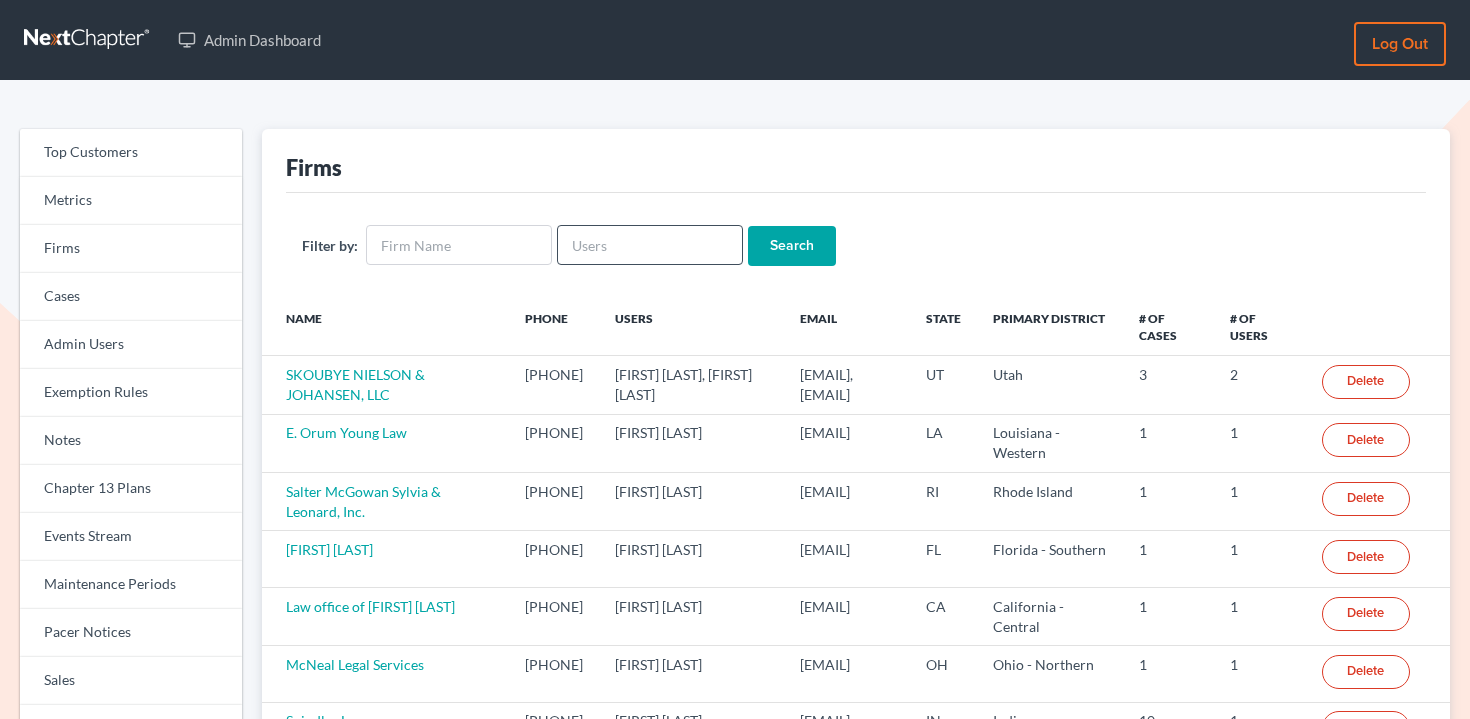scroll, scrollTop: 0, scrollLeft: 0, axis: both 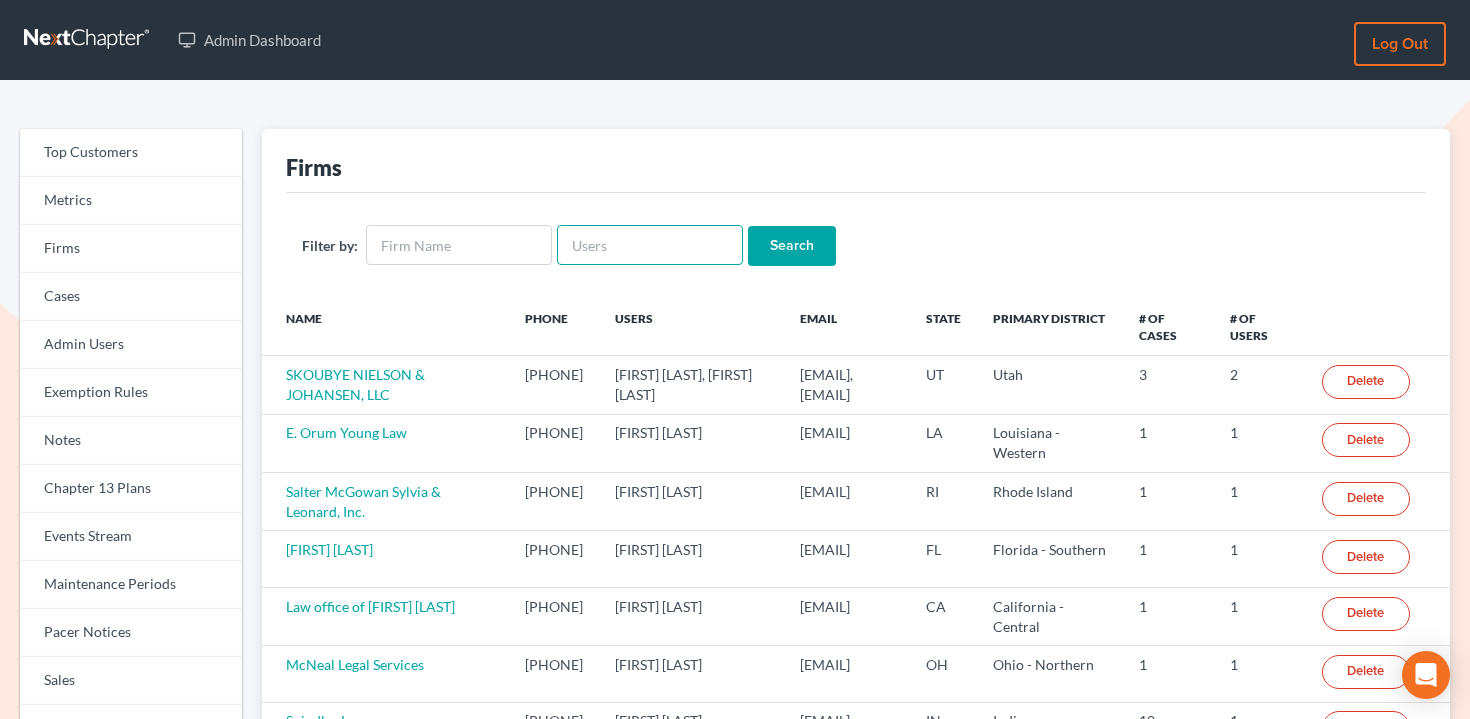 click at bounding box center [650, 245] 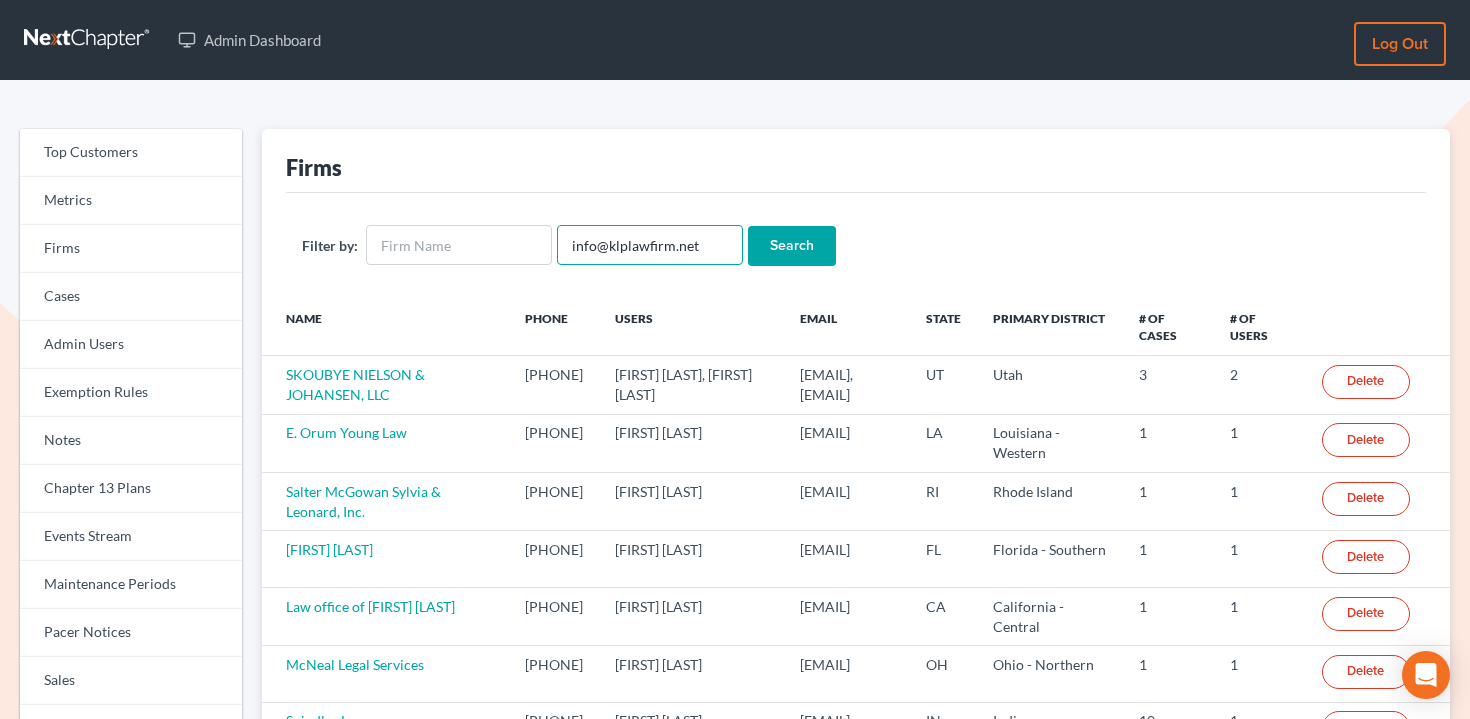 type on "info@klplawfirm.net" 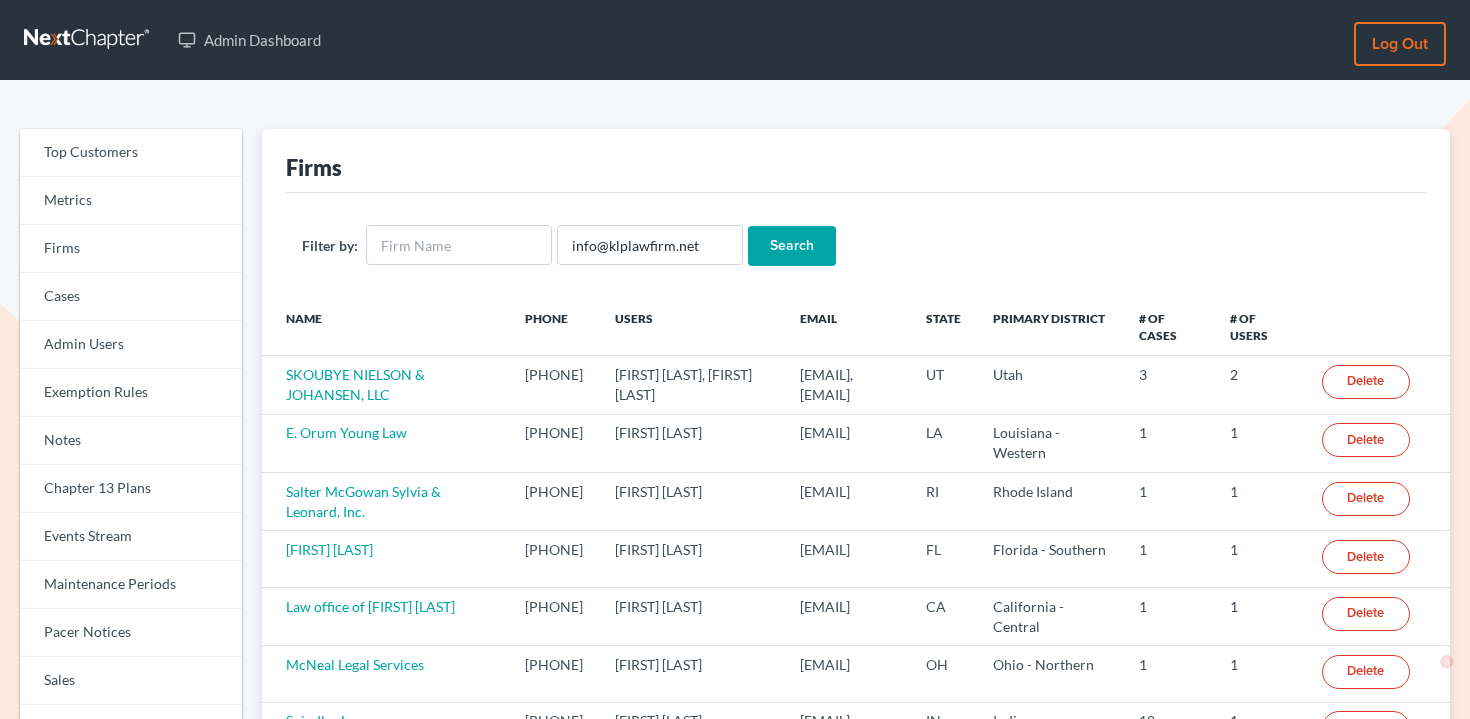 click on "Search" at bounding box center (792, 246) 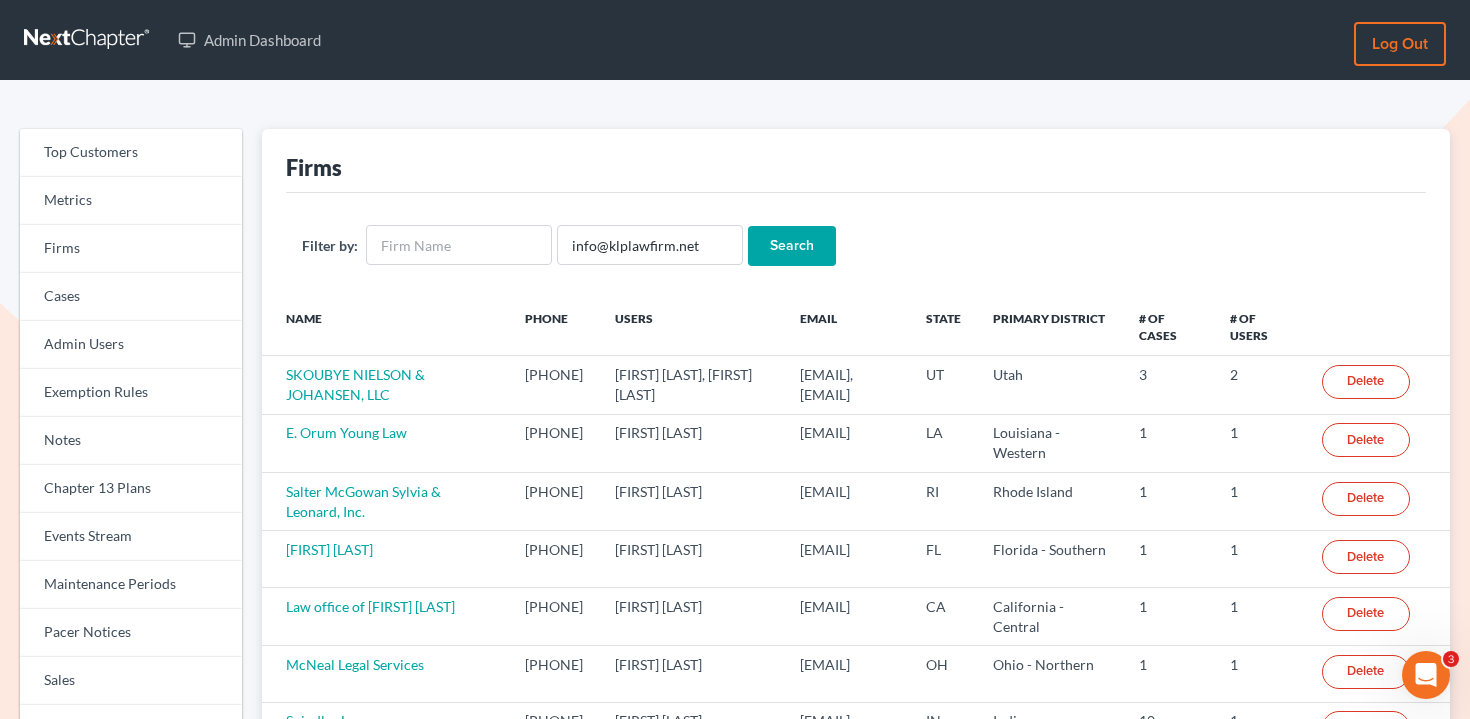 scroll, scrollTop: 0, scrollLeft: 0, axis: both 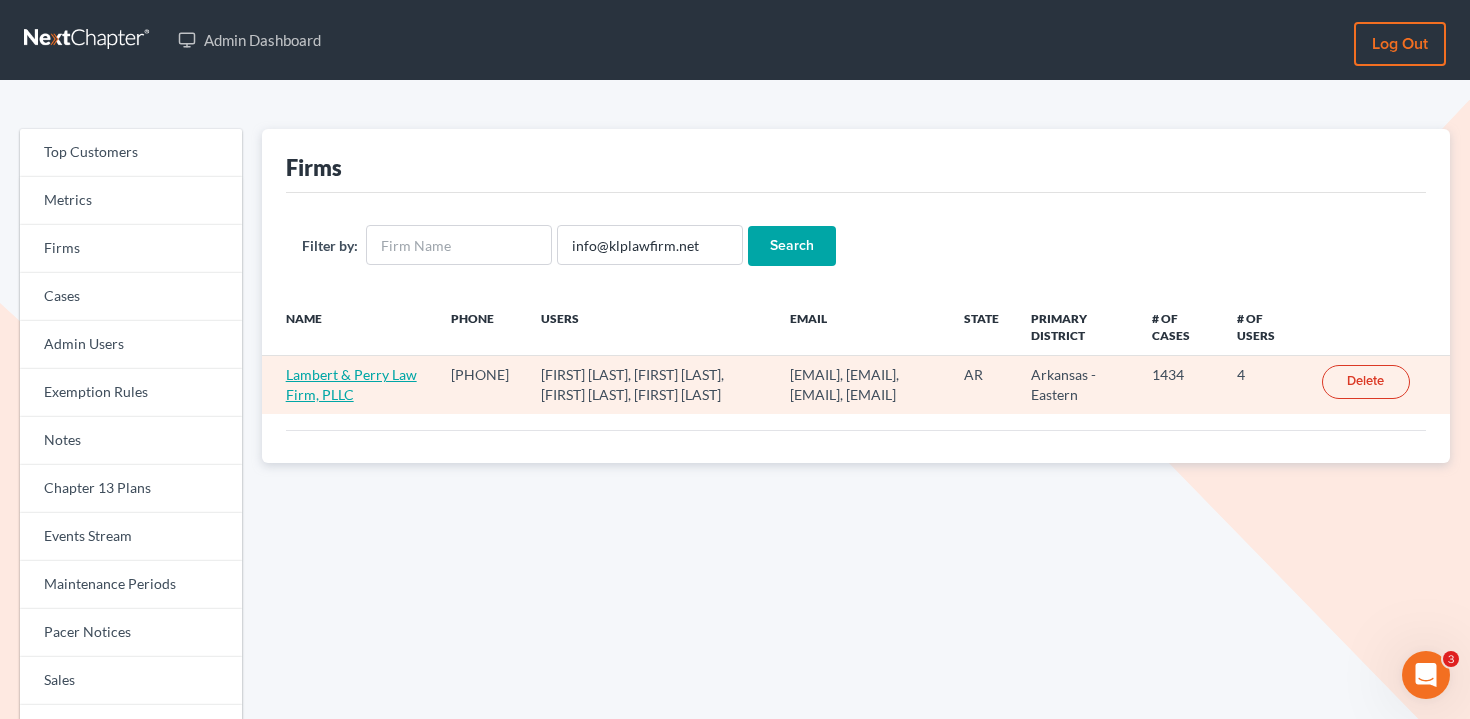 click on "Lambert & Perry Law Firm, PLLC" at bounding box center [351, 384] 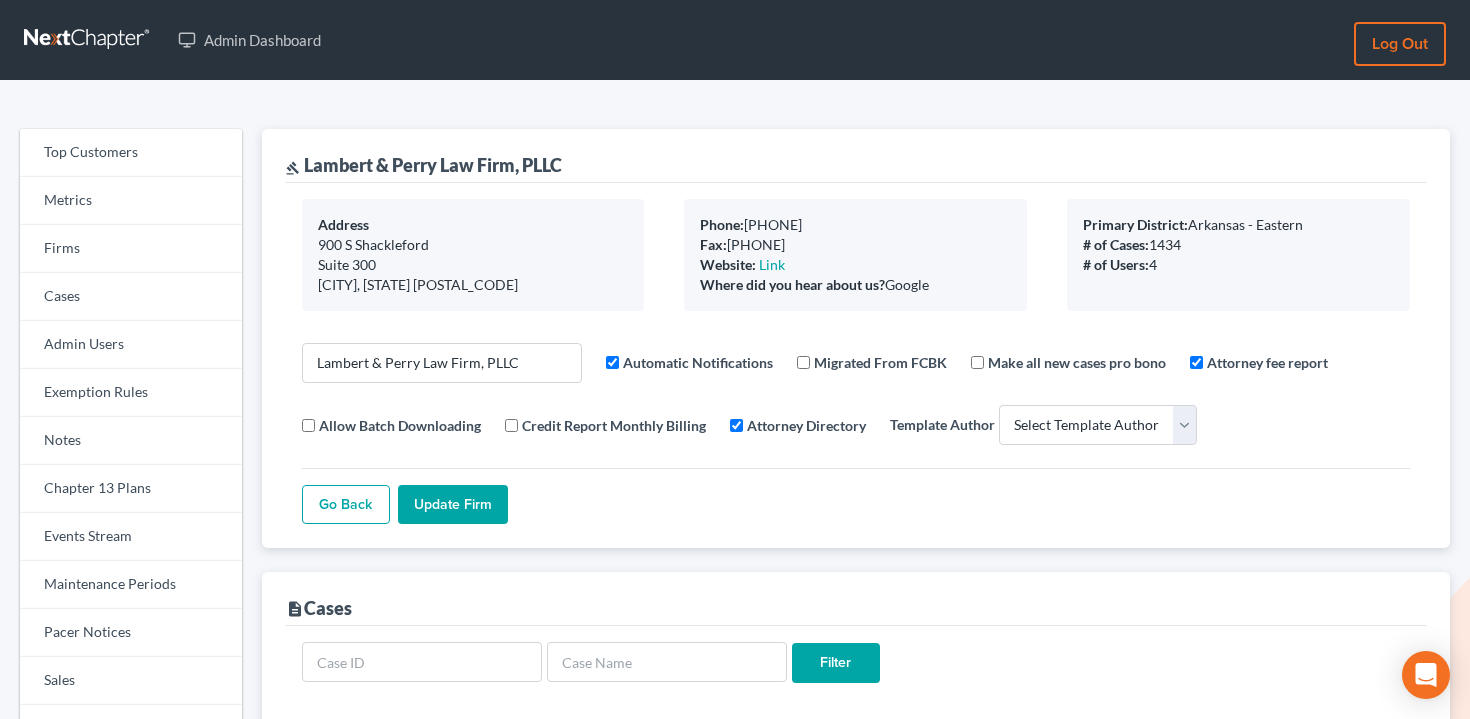 select 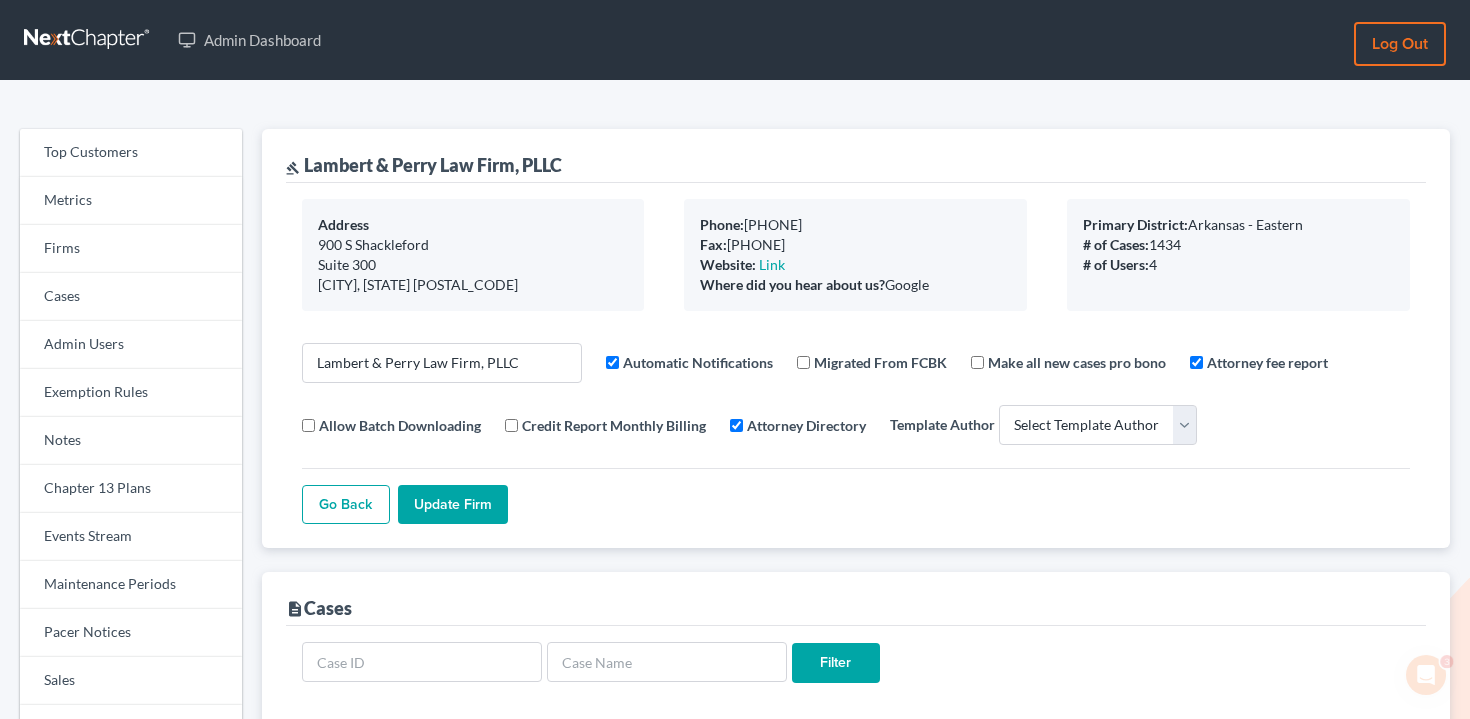 scroll, scrollTop: 0, scrollLeft: 0, axis: both 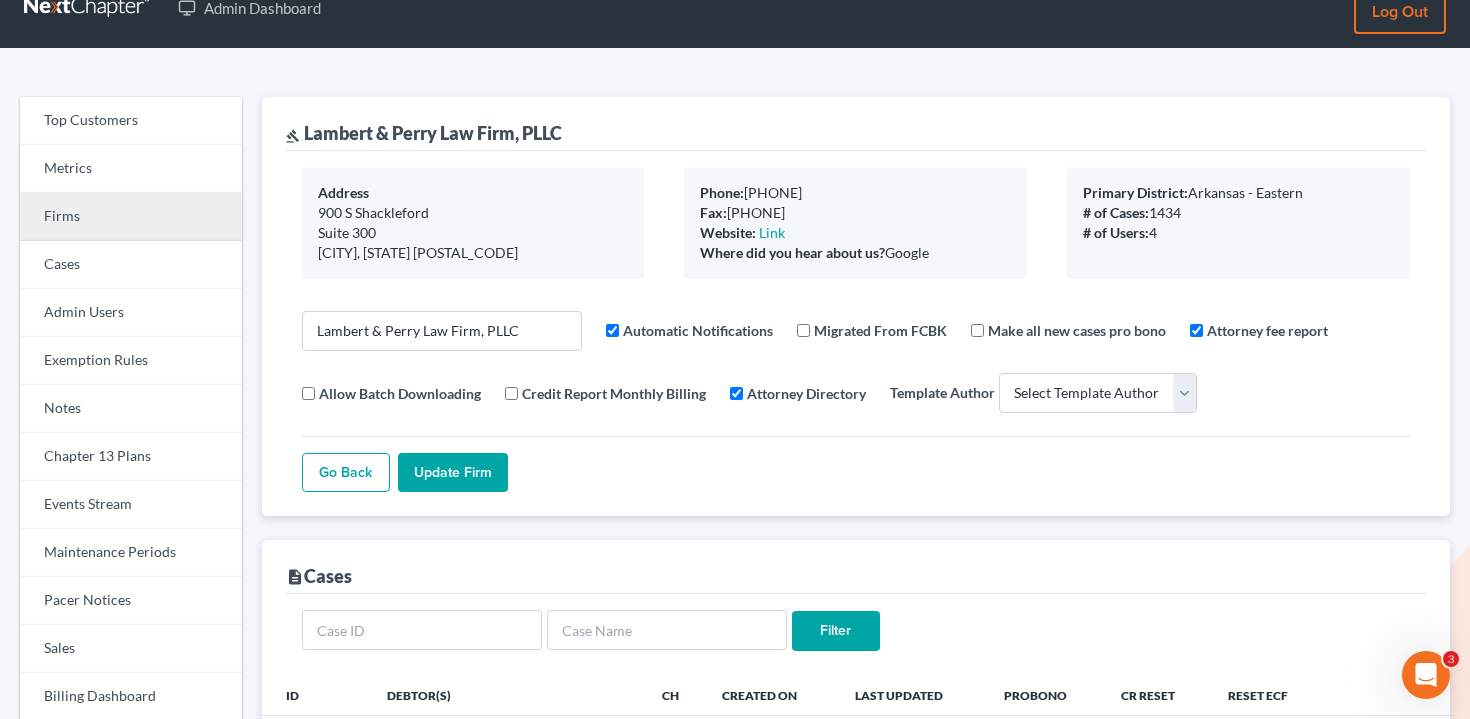 click on "Firms" at bounding box center (131, 217) 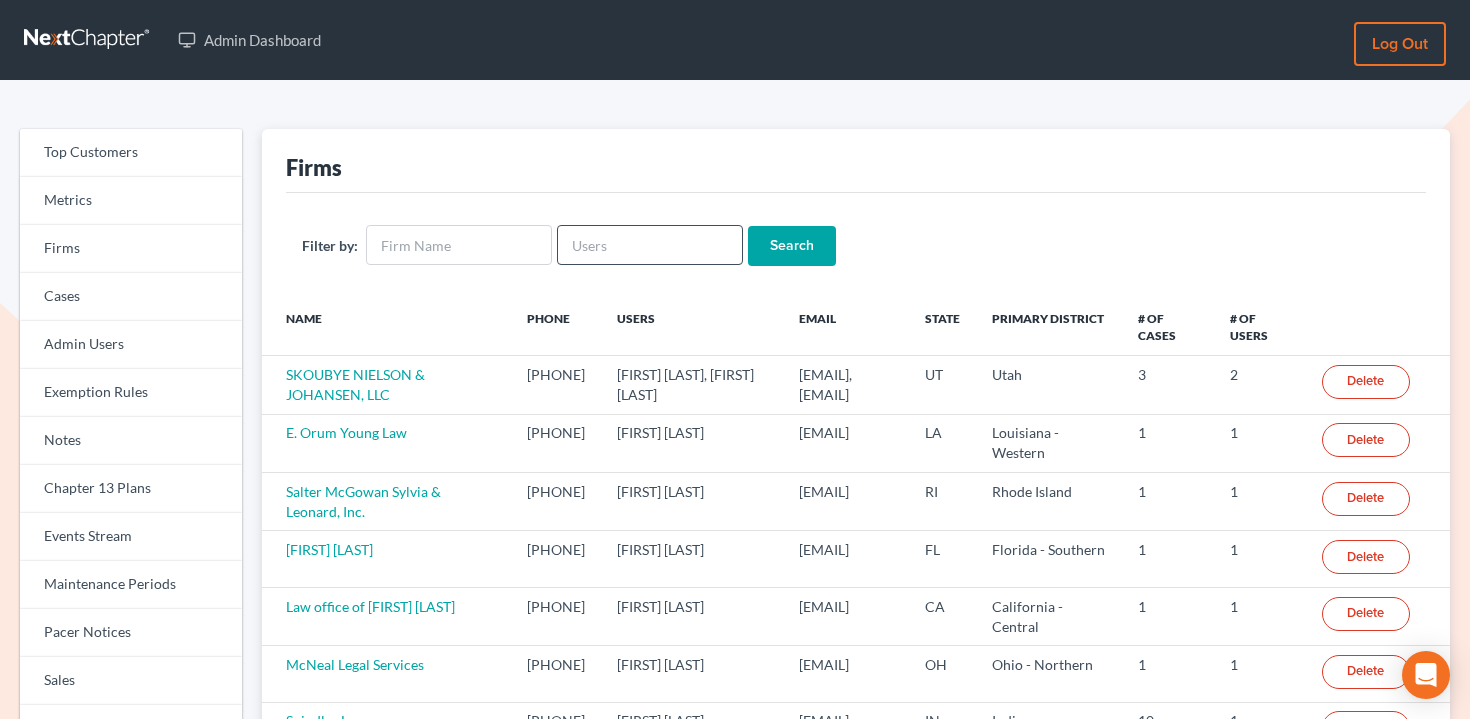 scroll, scrollTop: 0, scrollLeft: 0, axis: both 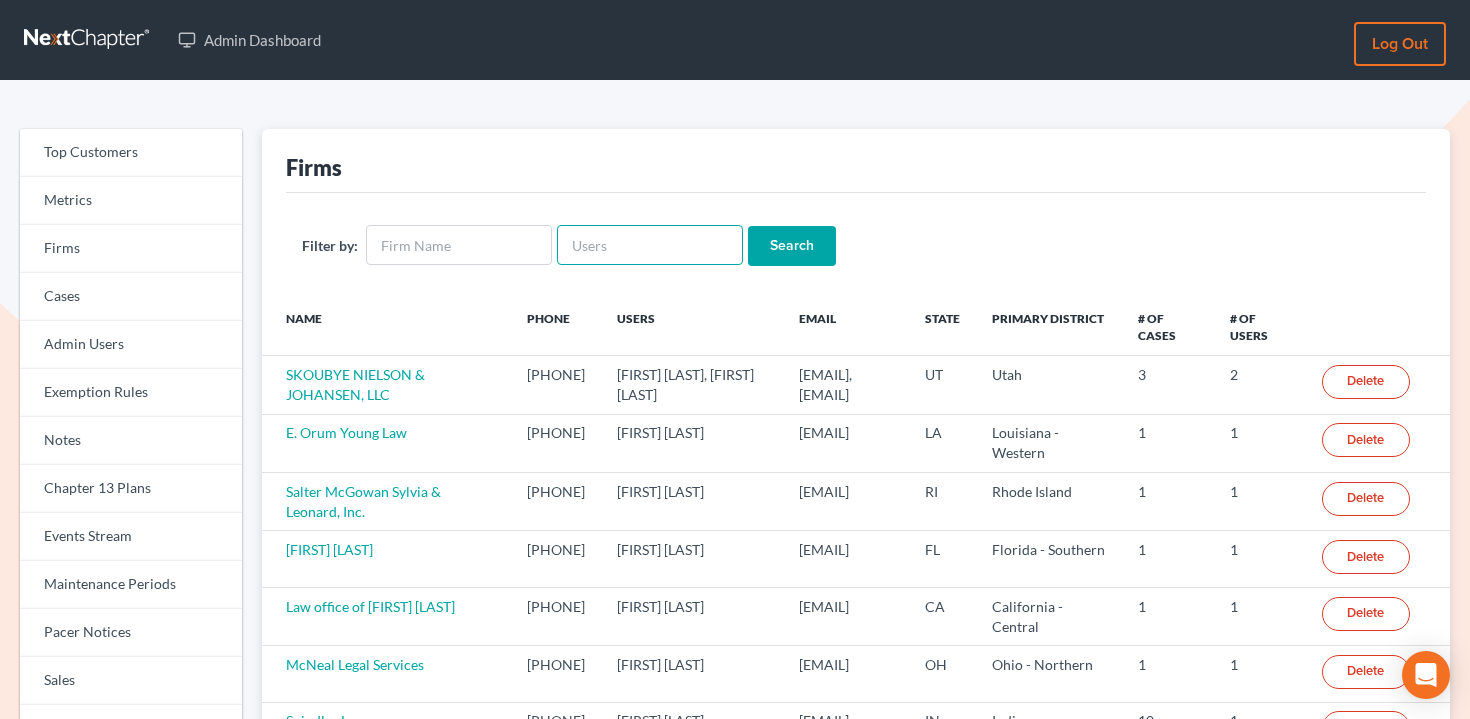 click at bounding box center [650, 245] 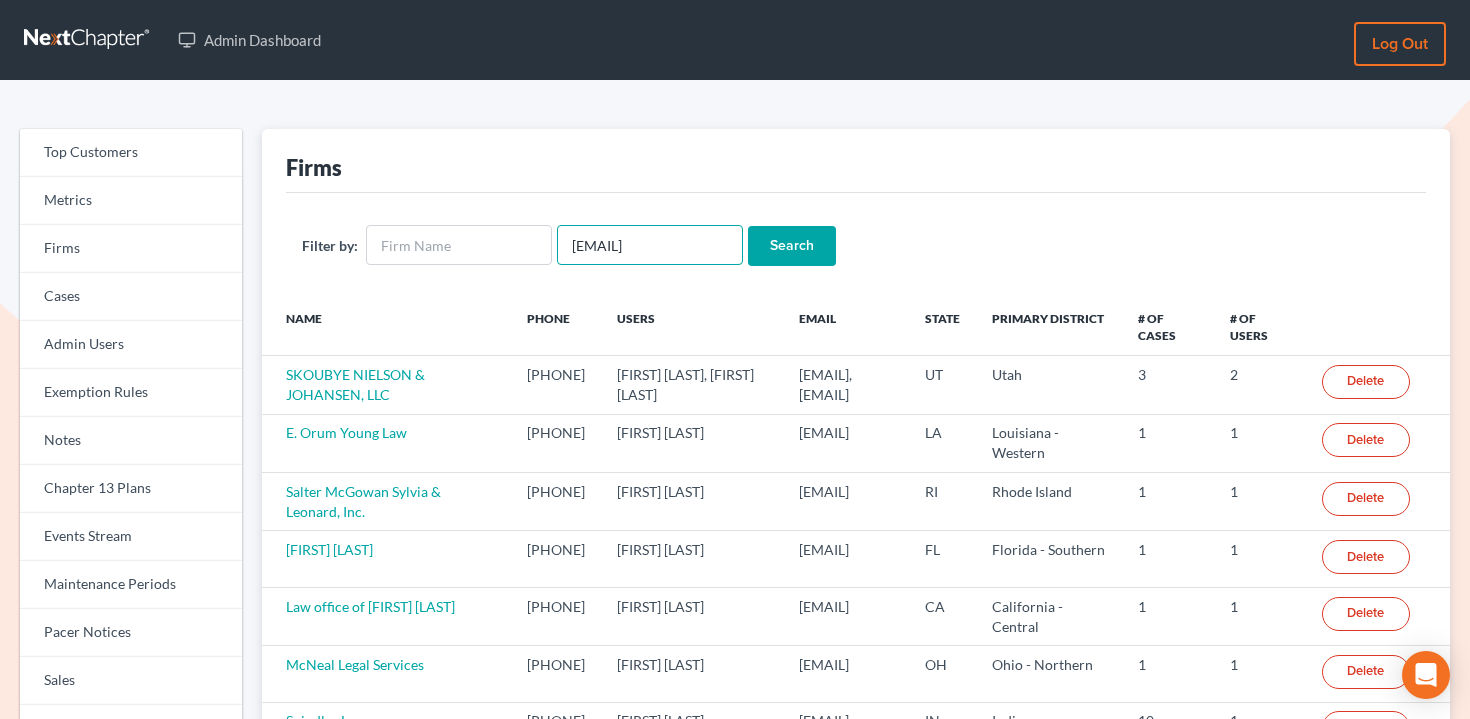 scroll, scrollTop: 0, scrollLeft: 53, axis: horizontal 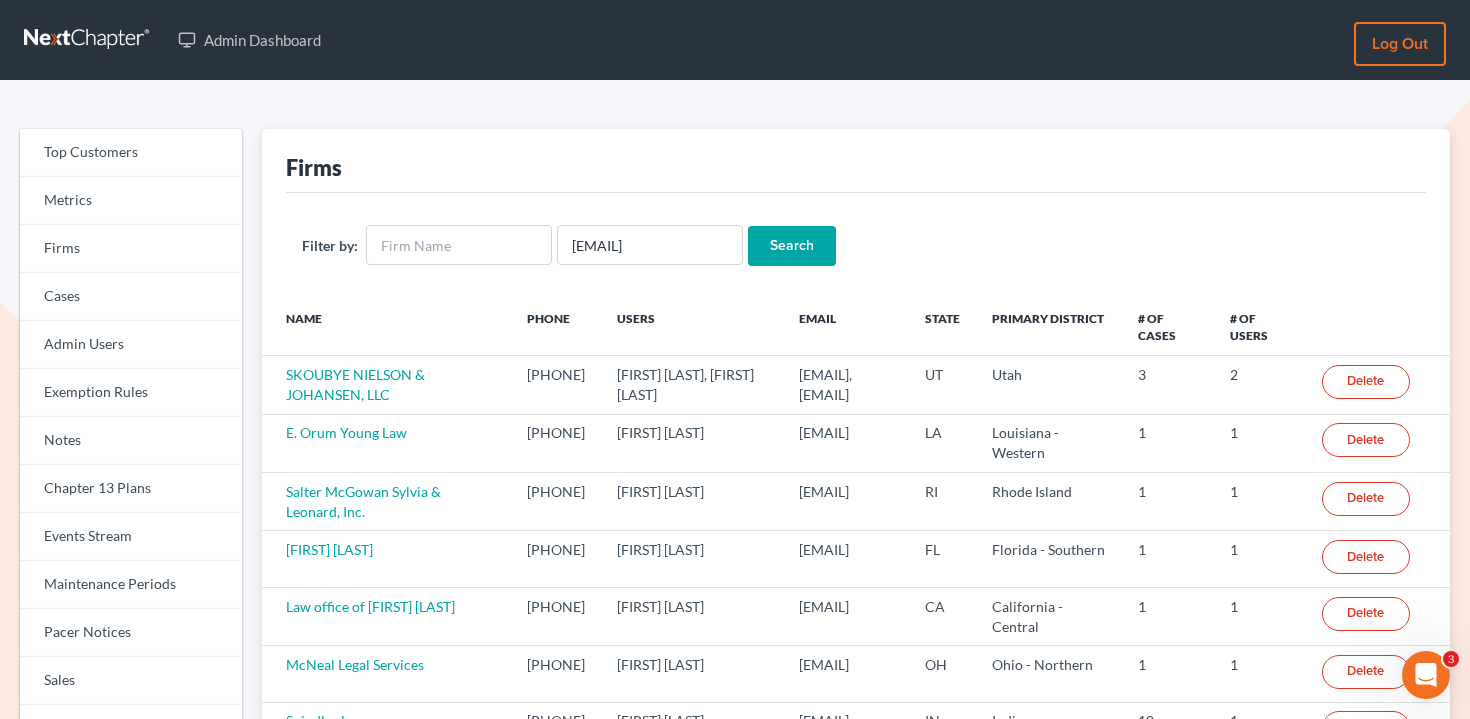 click on "Search" at bounding box center [792, 246] 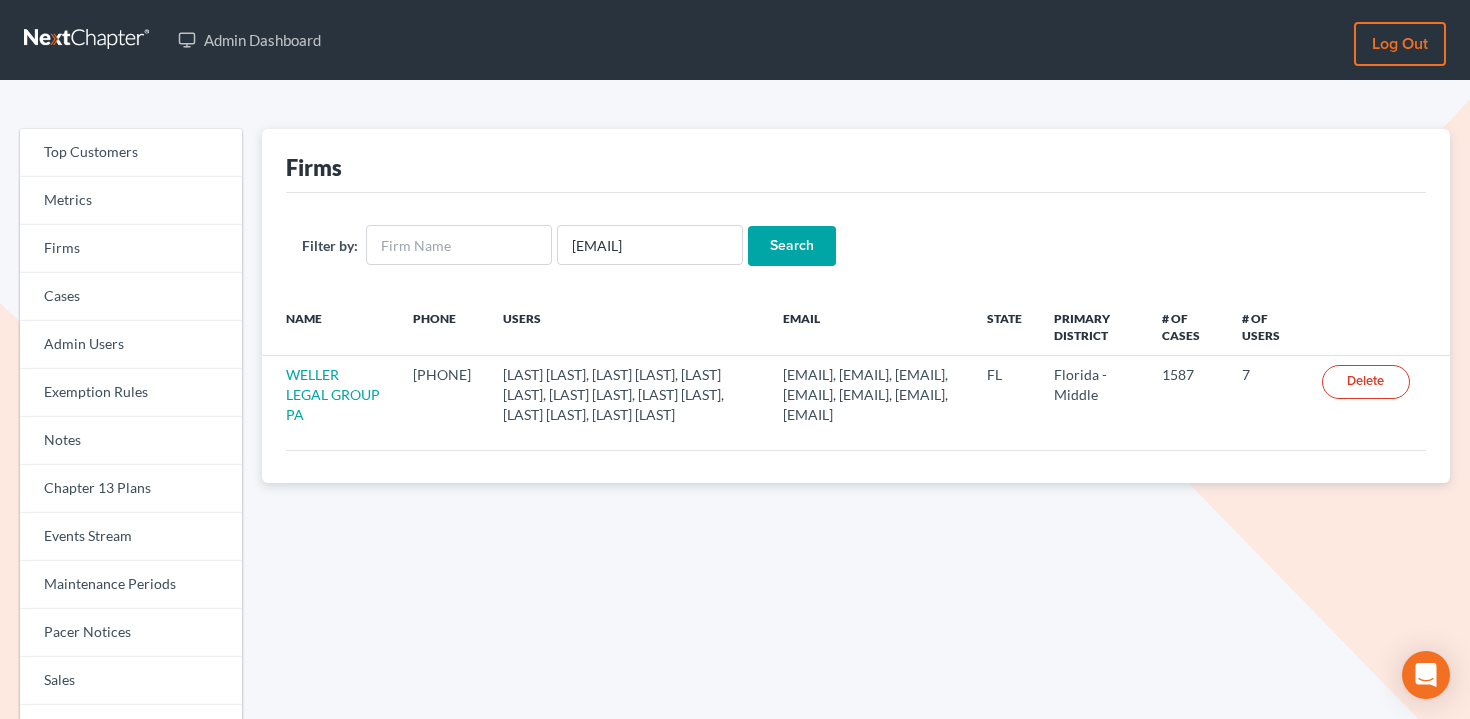 scroll, scrollTop: 0, scrollLeft: 0, axis: both 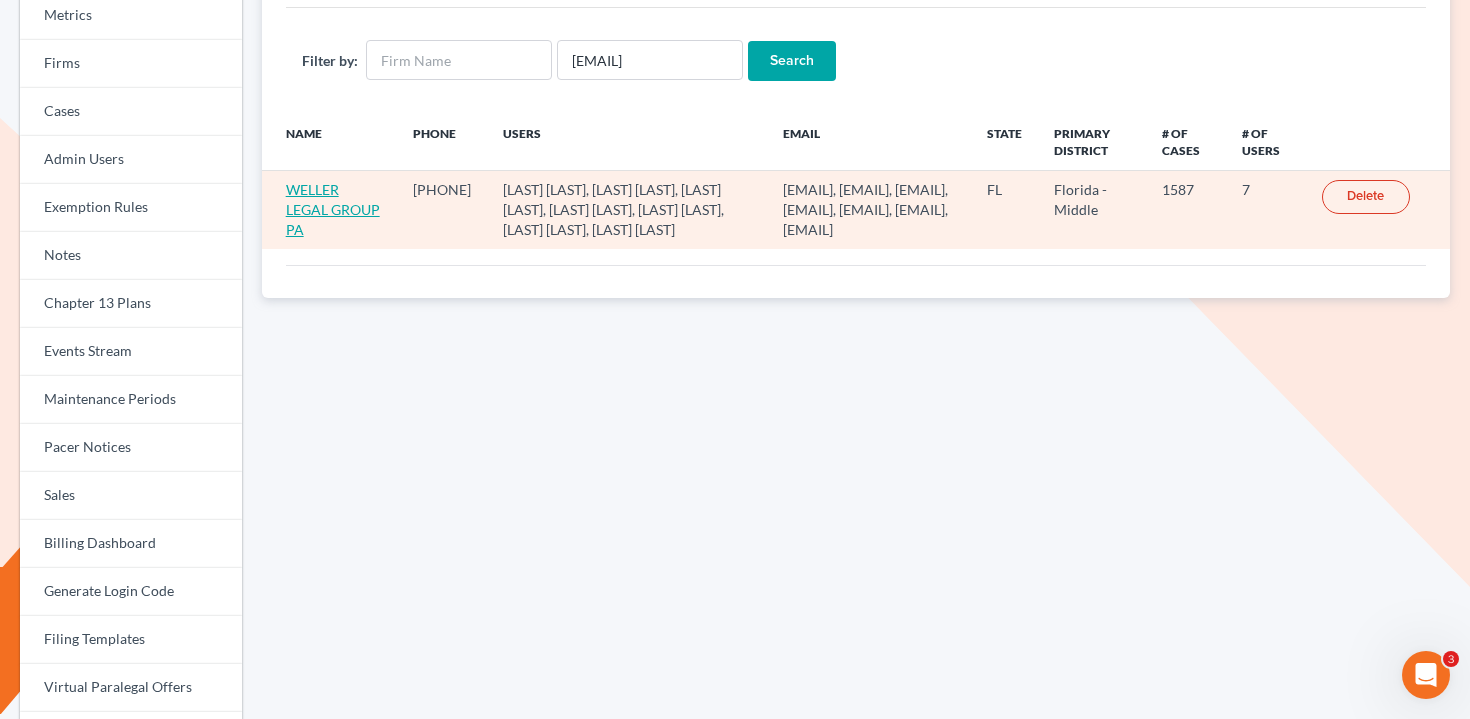 click on "WELLER LEGAL GROUP PA" at bounding box center [333, 209] 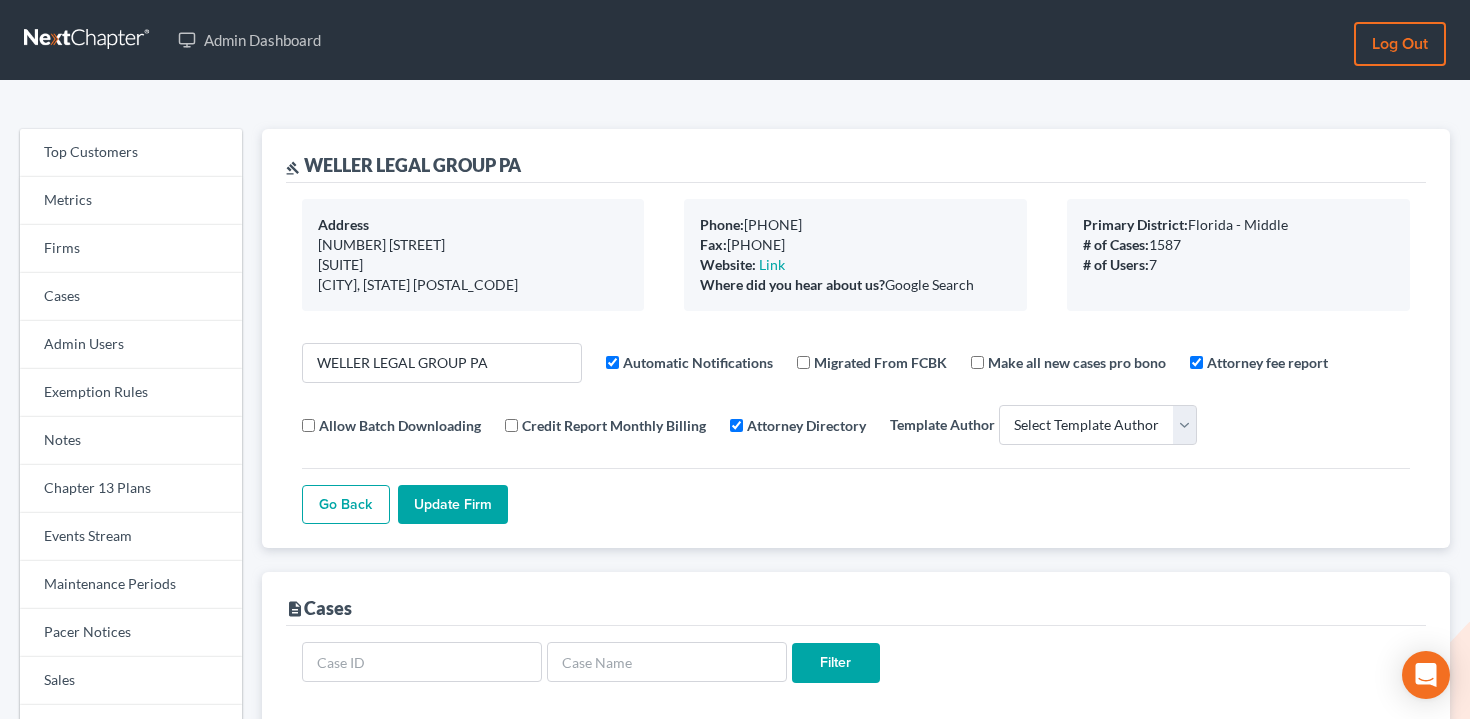 select 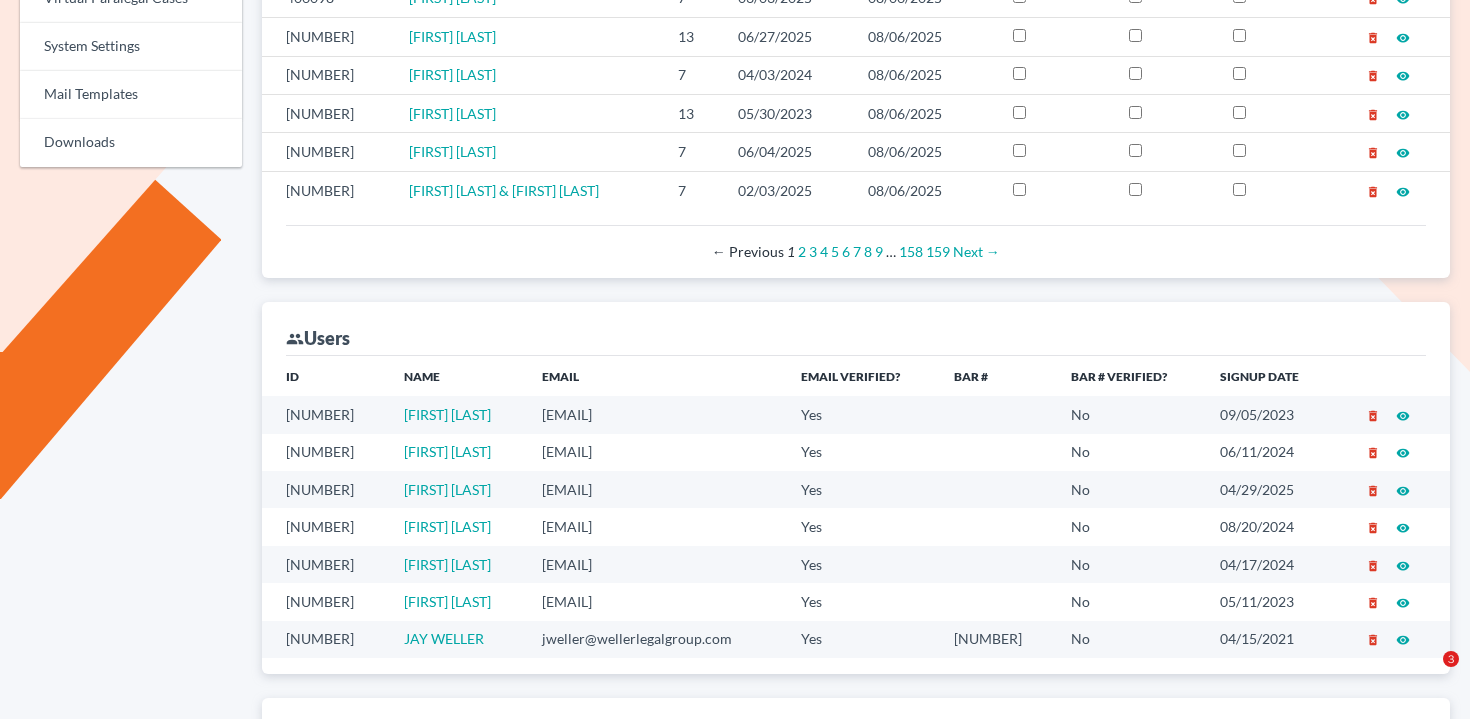 scroll, scrollTop: 924, scrollLeft: 0, axis: vertical 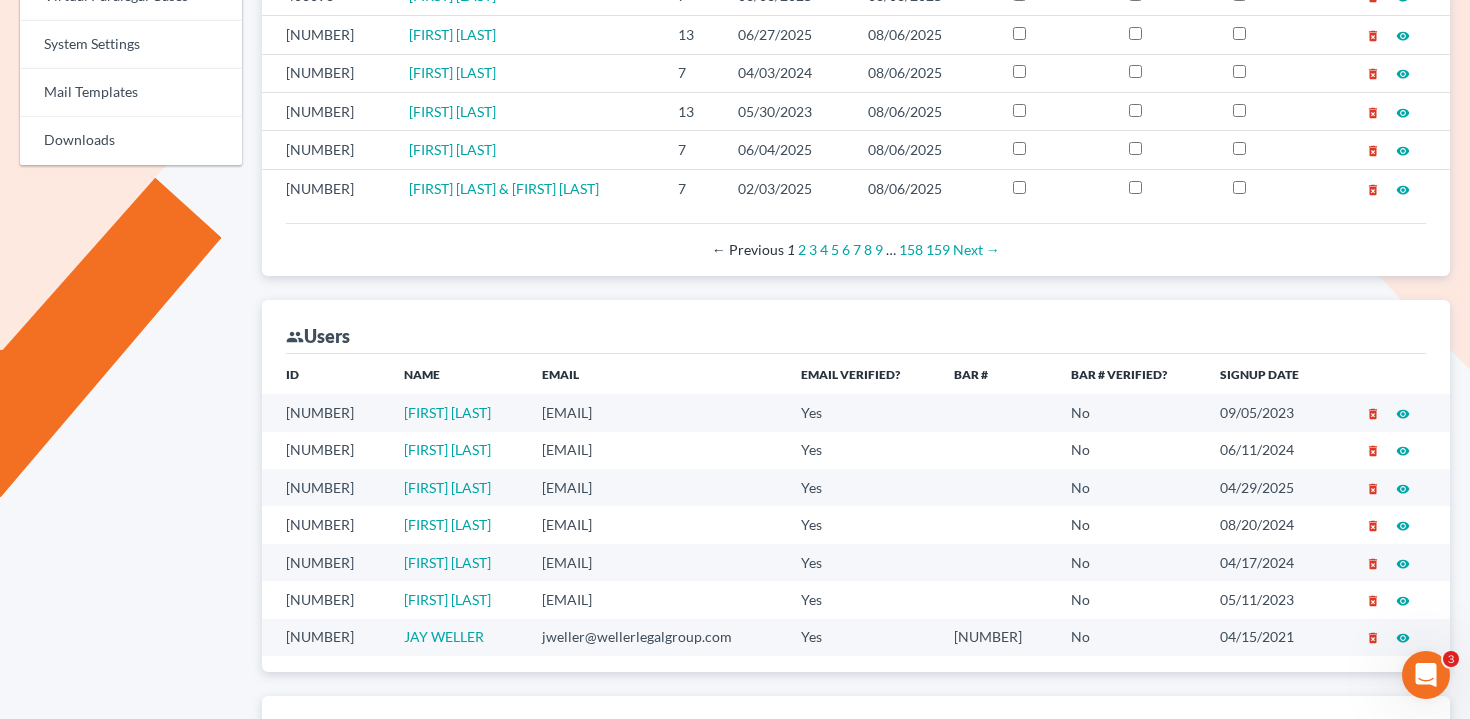 click on "kcase@wellerlegalgroup.com" at bounding box center (655, 412) 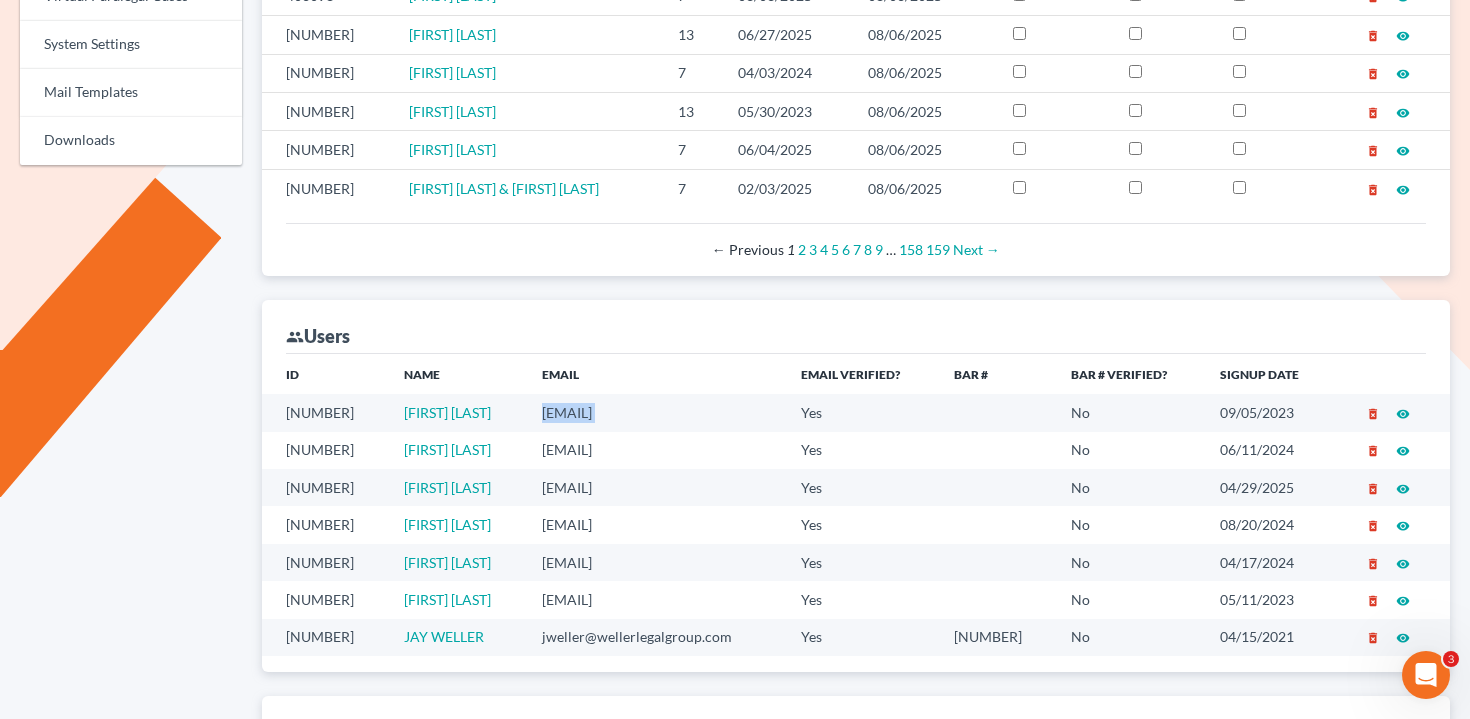 click on "kcase@wellerlegalgroup.com" at bounding box center (655, 412) 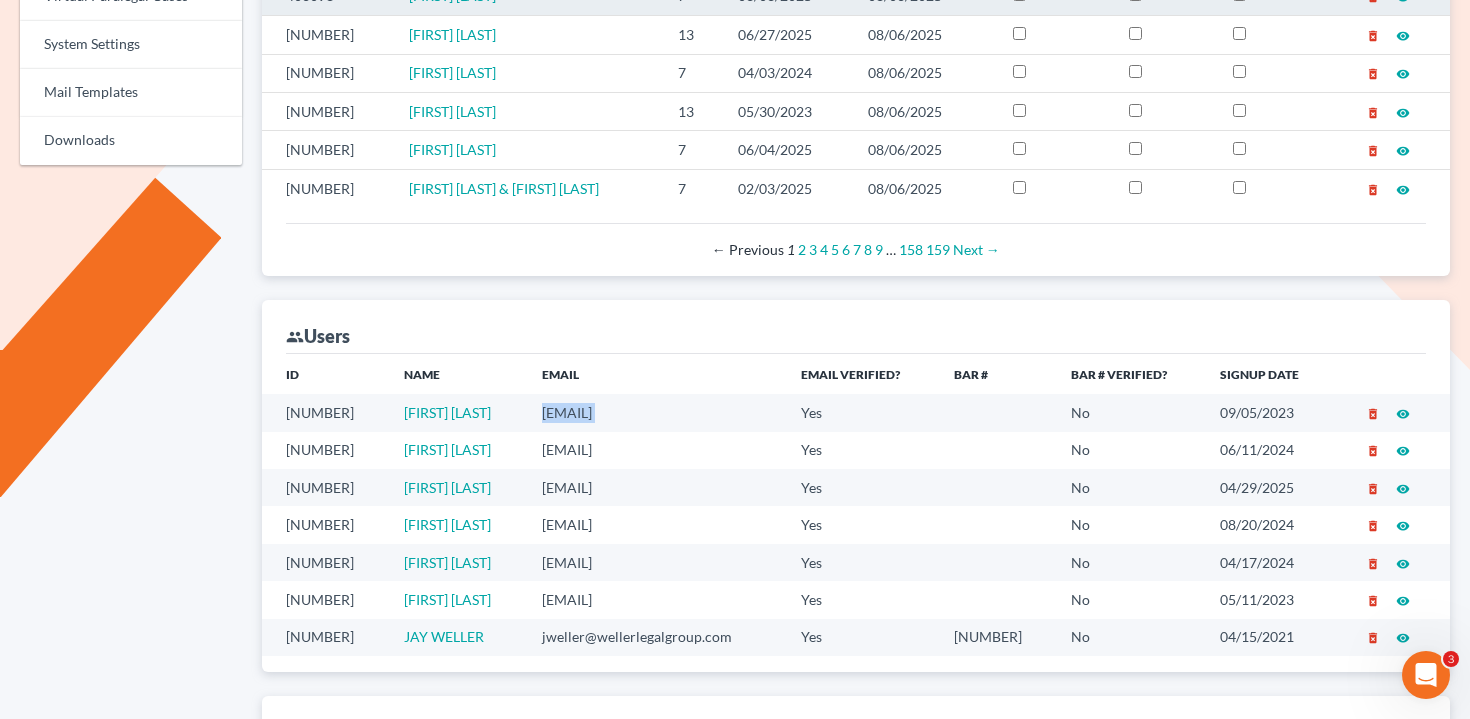 copy on "kcase@wellerlegalgroup.com" 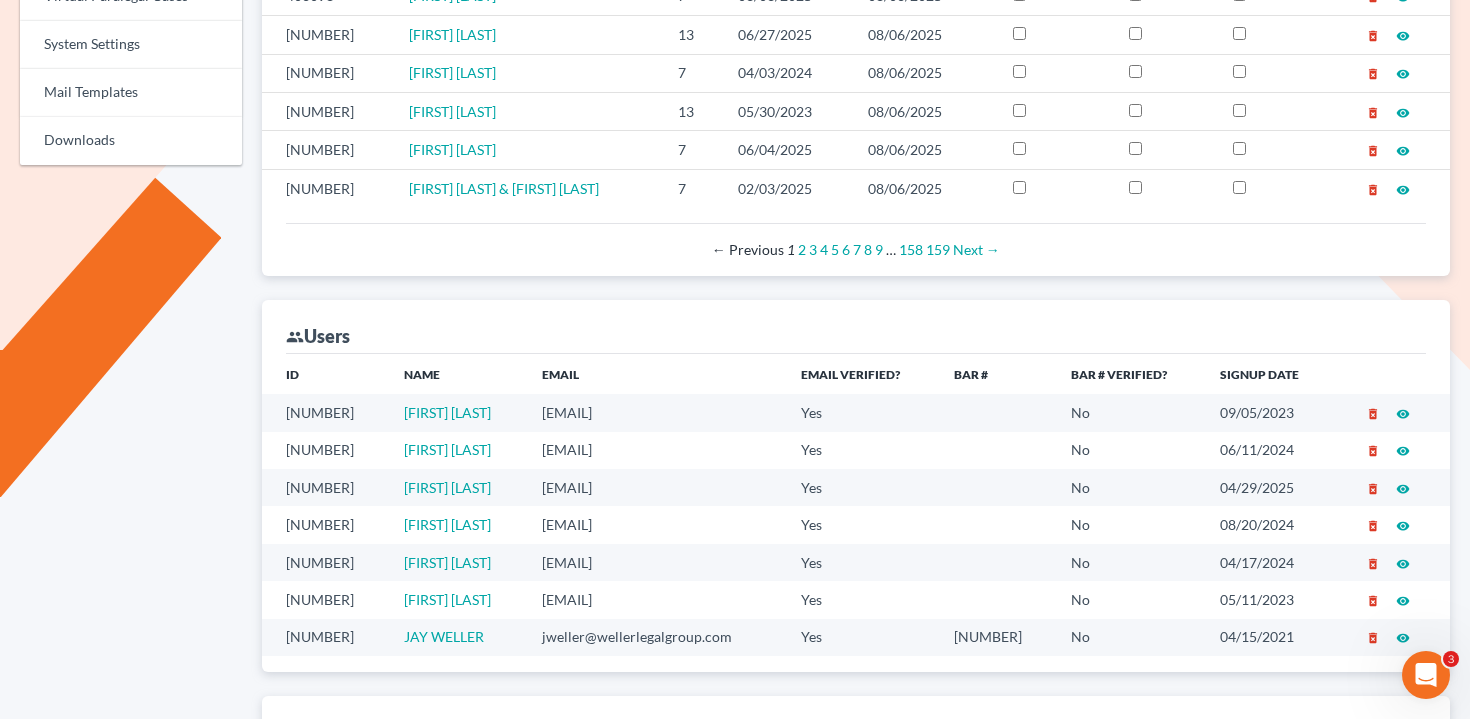 click on "lcueva@wellerlegalgroup.com" at bounding box center [655, 450] 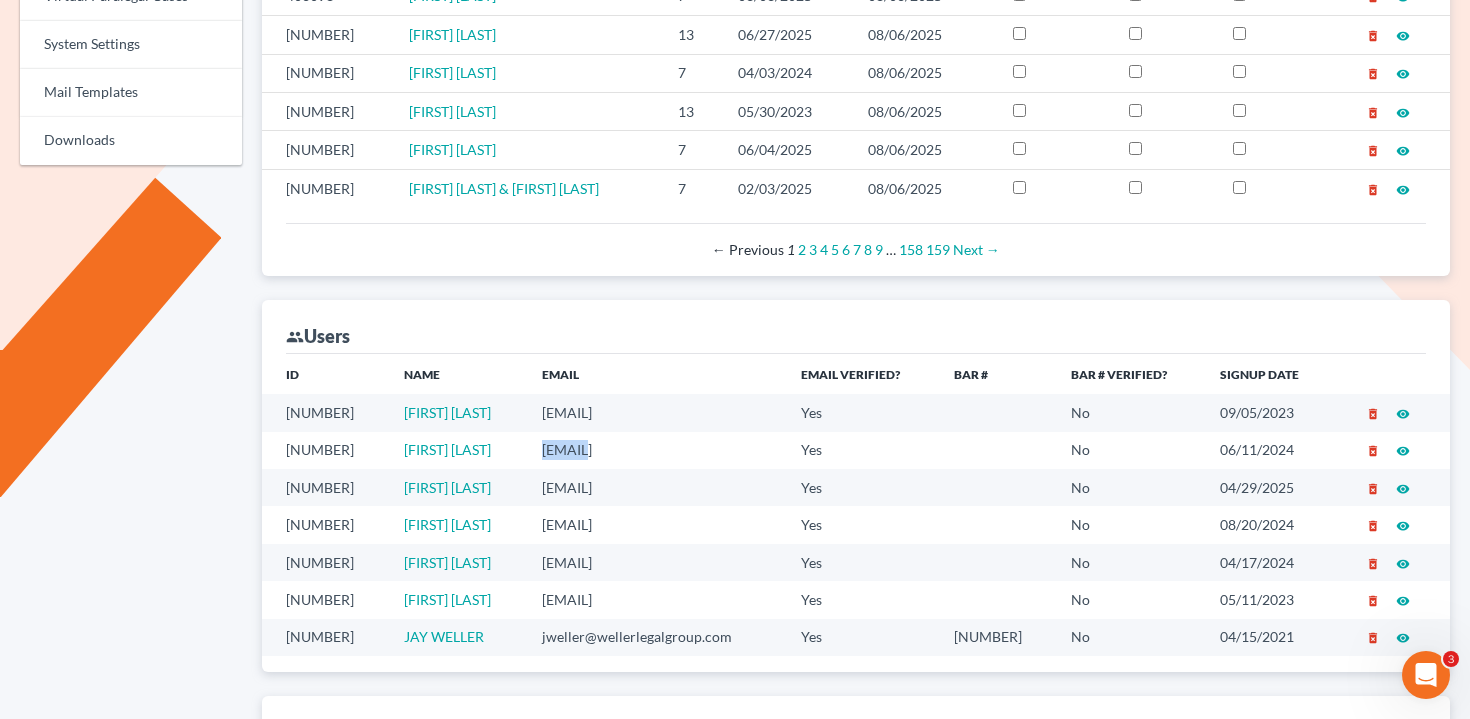 click on "lcueva@wellerlegalgroup.com" at bounding box center (655, 450) 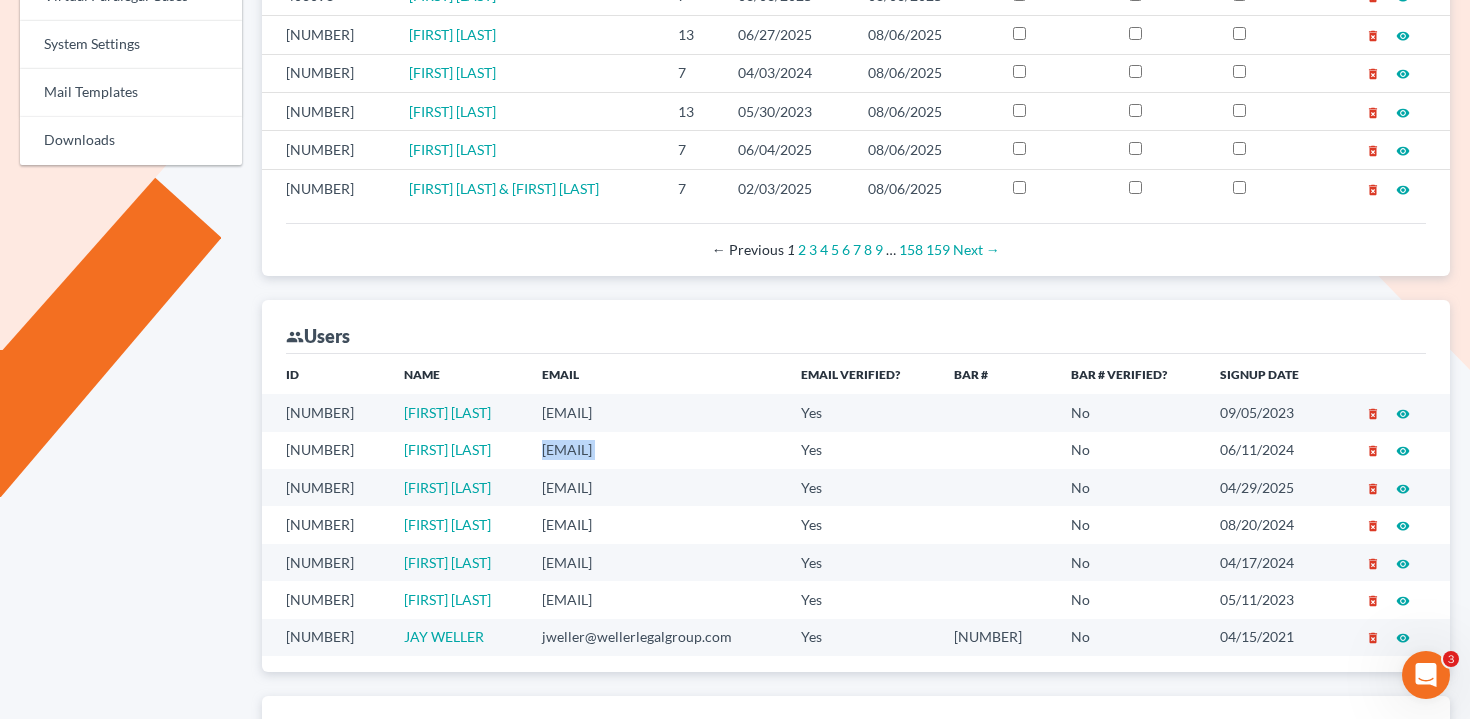 click on "lcueva@wellerlegalgroup.com" at bounding box center [655, 450] 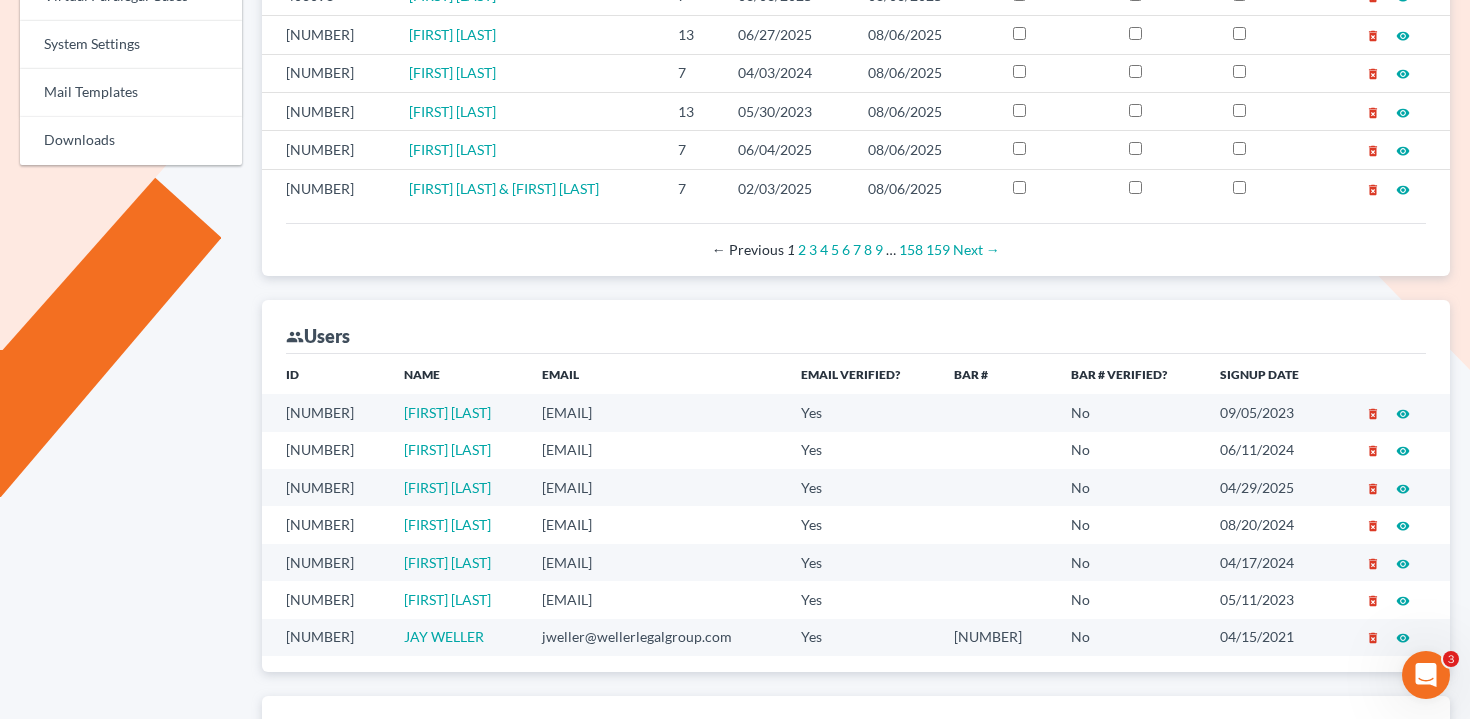 click on "dgarcia@wellerlegalgroup.com" at bounding box center [655, 487] 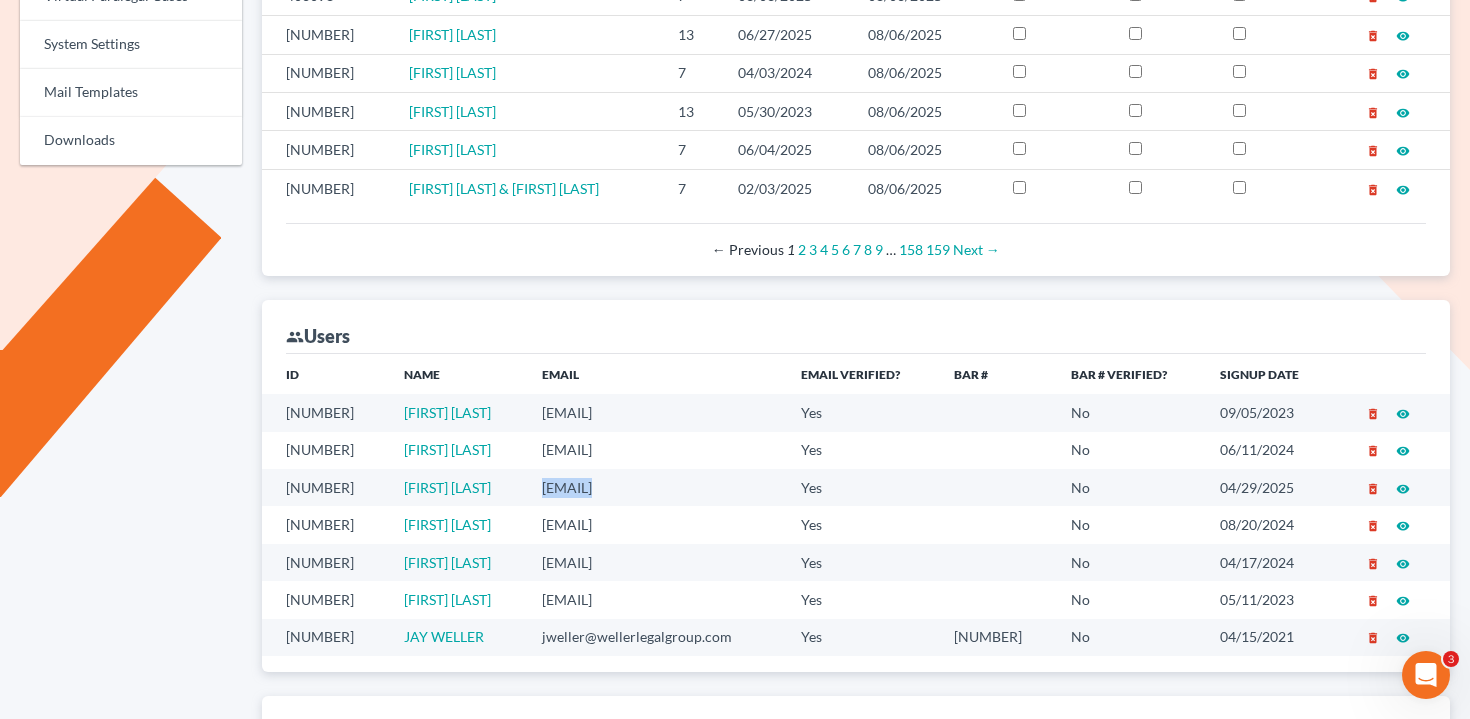 click on "dgarcia@wellerlegalgroup.com" at bounding box center [655, 487] 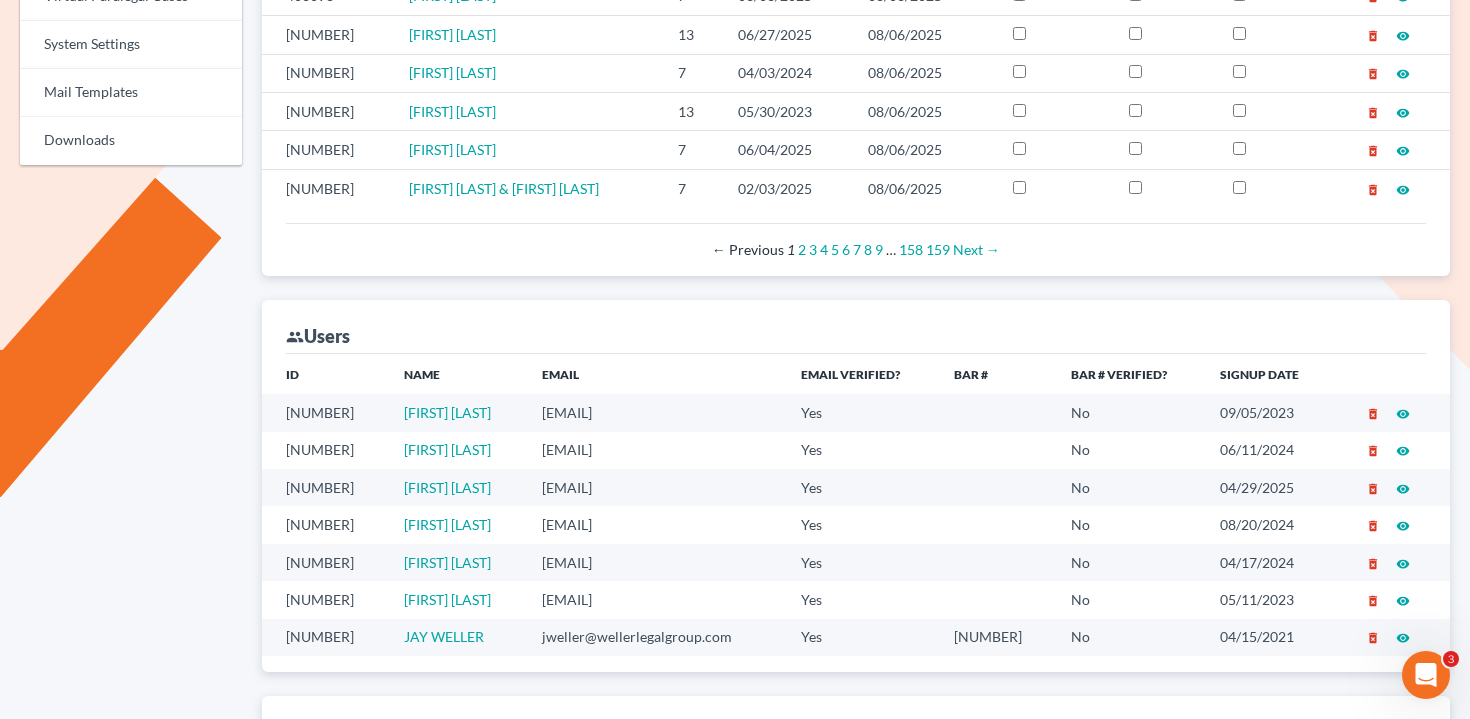click on "dgarcia@wellerlegalgroup.com" at bounding box center [655, 487] 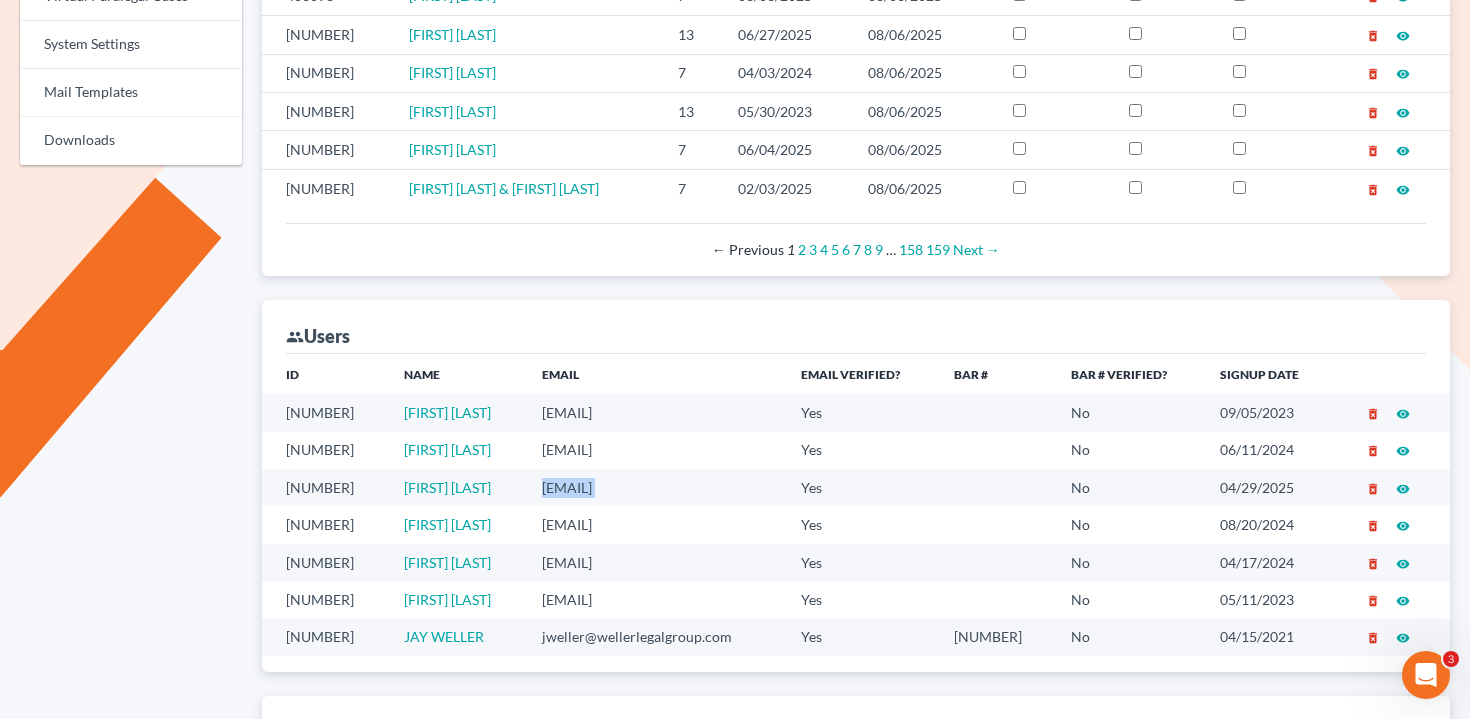 click on "dgarcia@wellerlegalgroup.com" at bounding box center [655, 487] 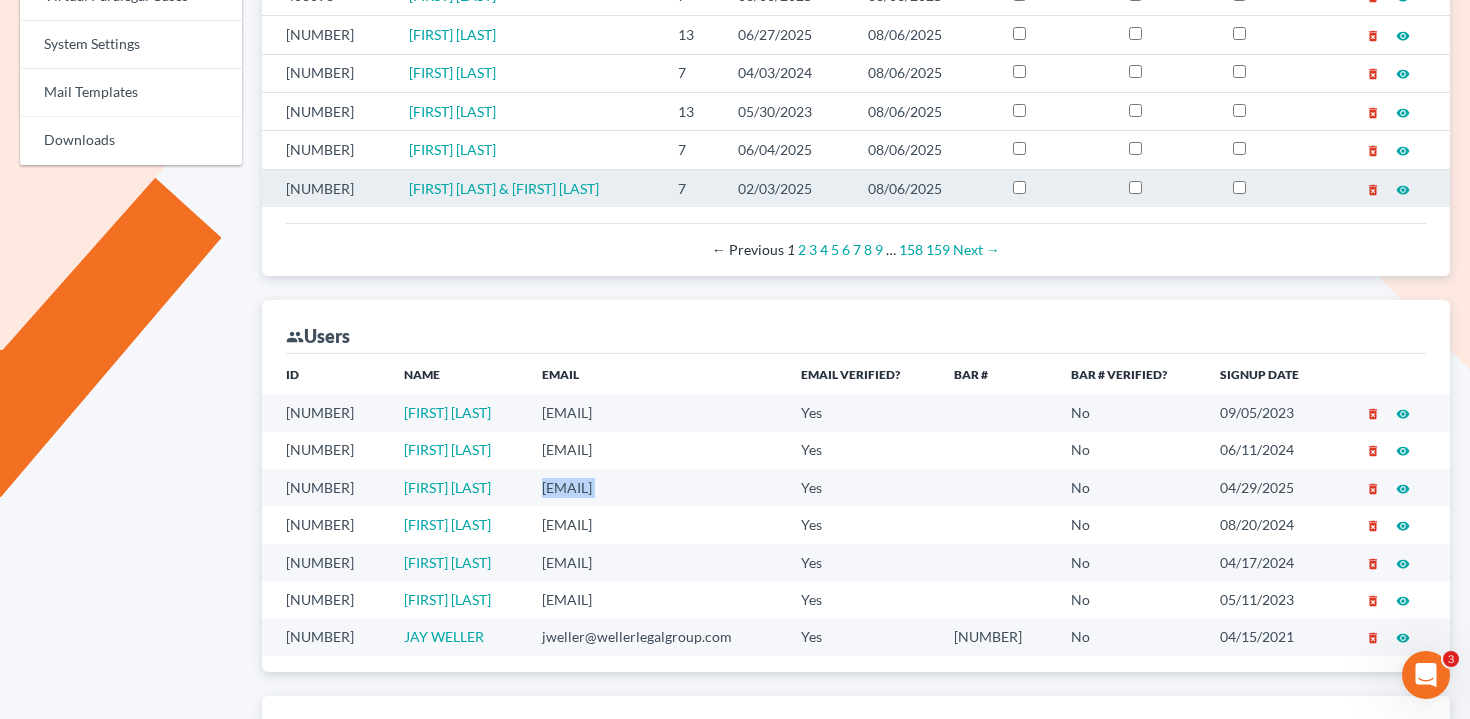copy on "dgarcia@wellerlegalgroup.com" 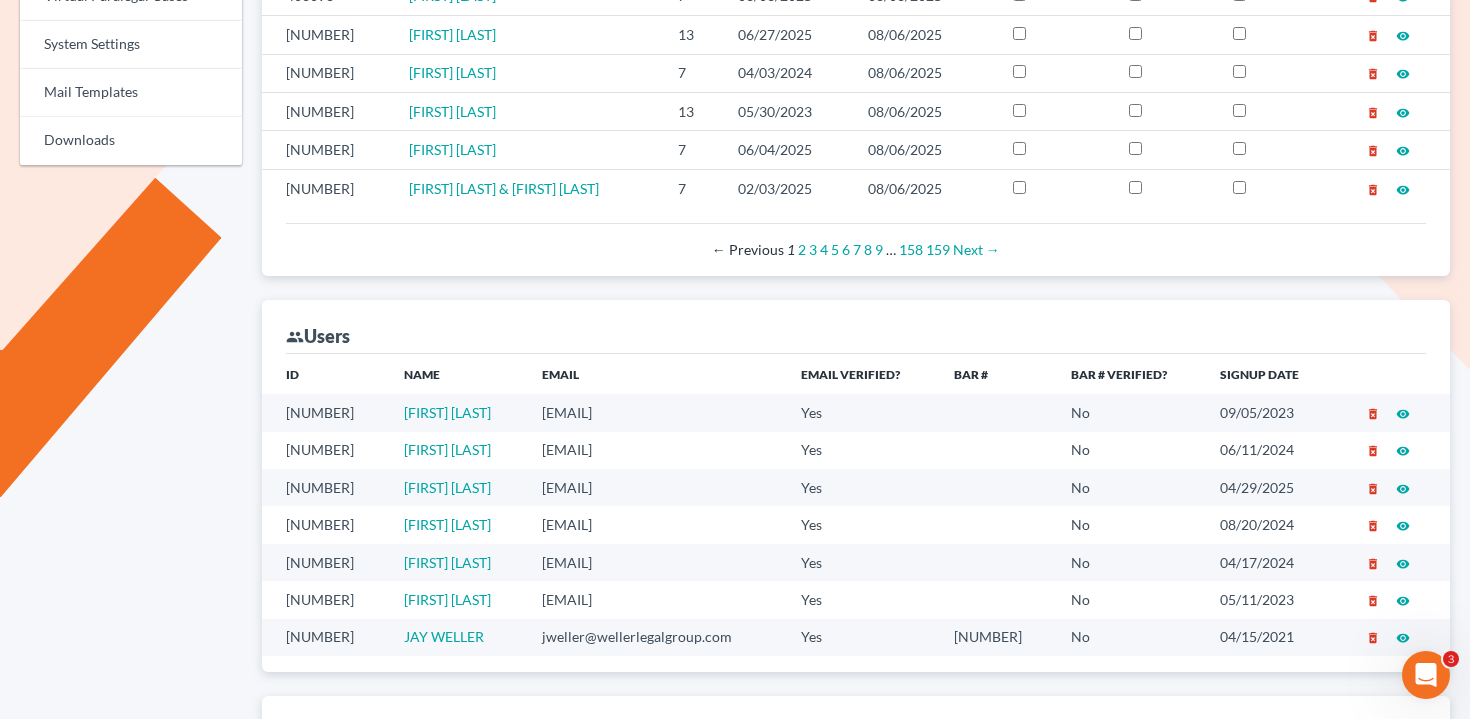 click on "nnewcomb@wellerlegalgroup.com" at bounding box center [655, 524] 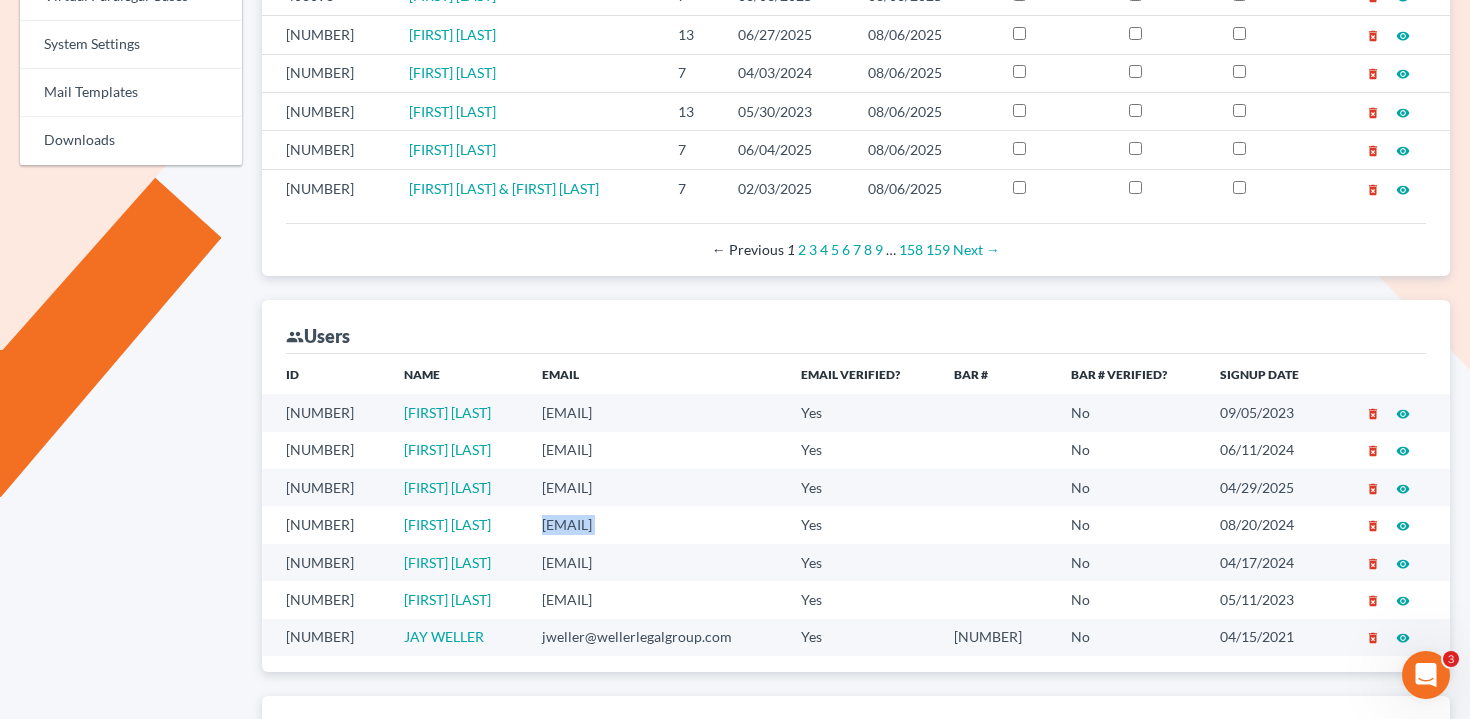 click on "nnewcomb@wellerlegalgroup.com" at bounding box center (655, 524) 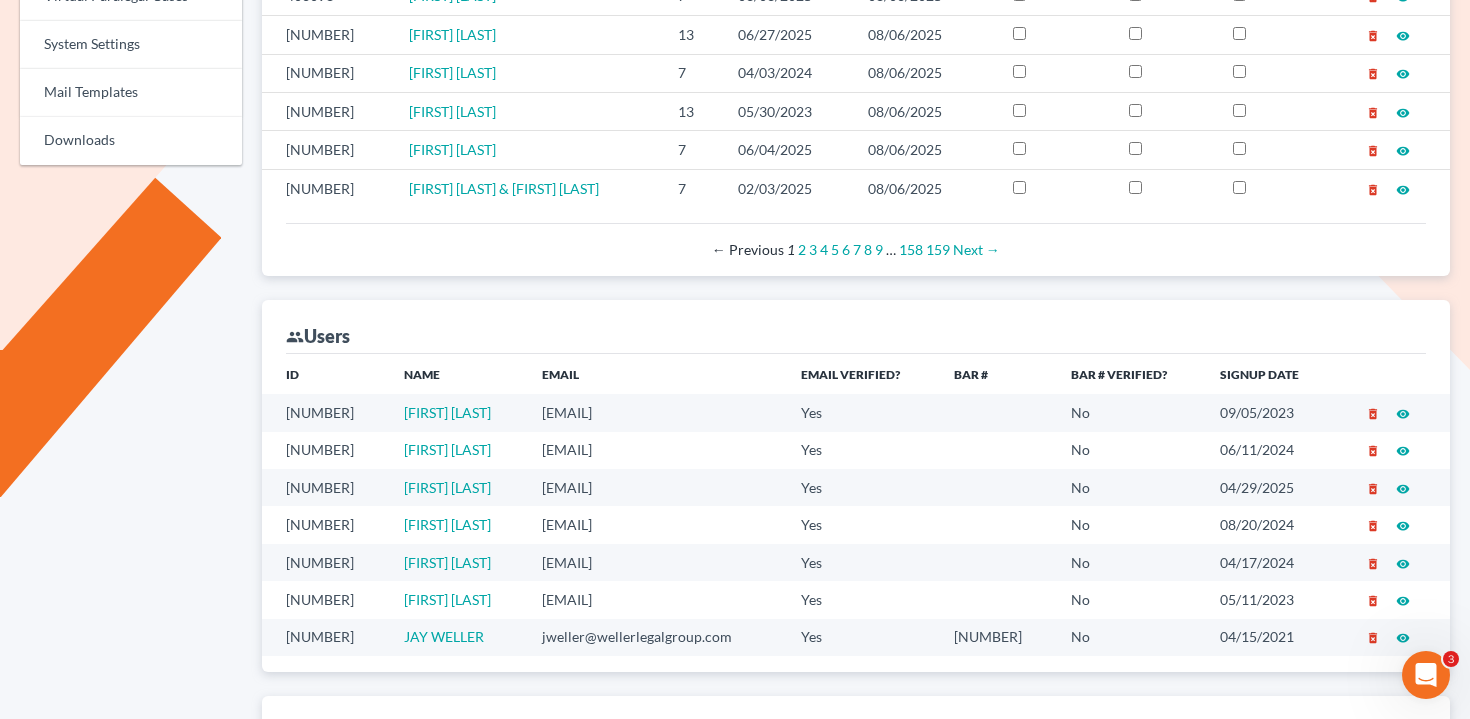 click on "mcastelluzzo@wellerlegalgroup.com" at bounding box center (655, 562) 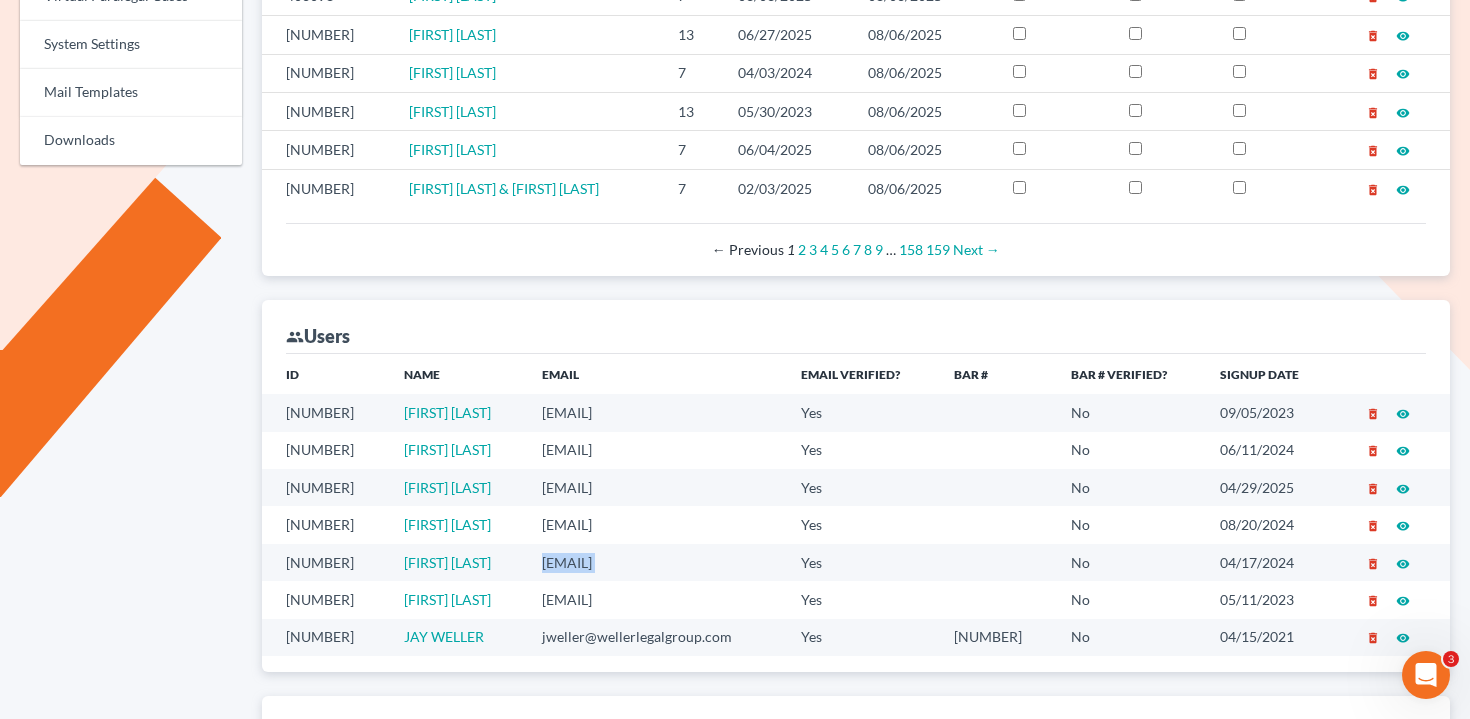 click on "mcastelluzzo@wellerlegalgroup.com" at bounding box center [655, 562] 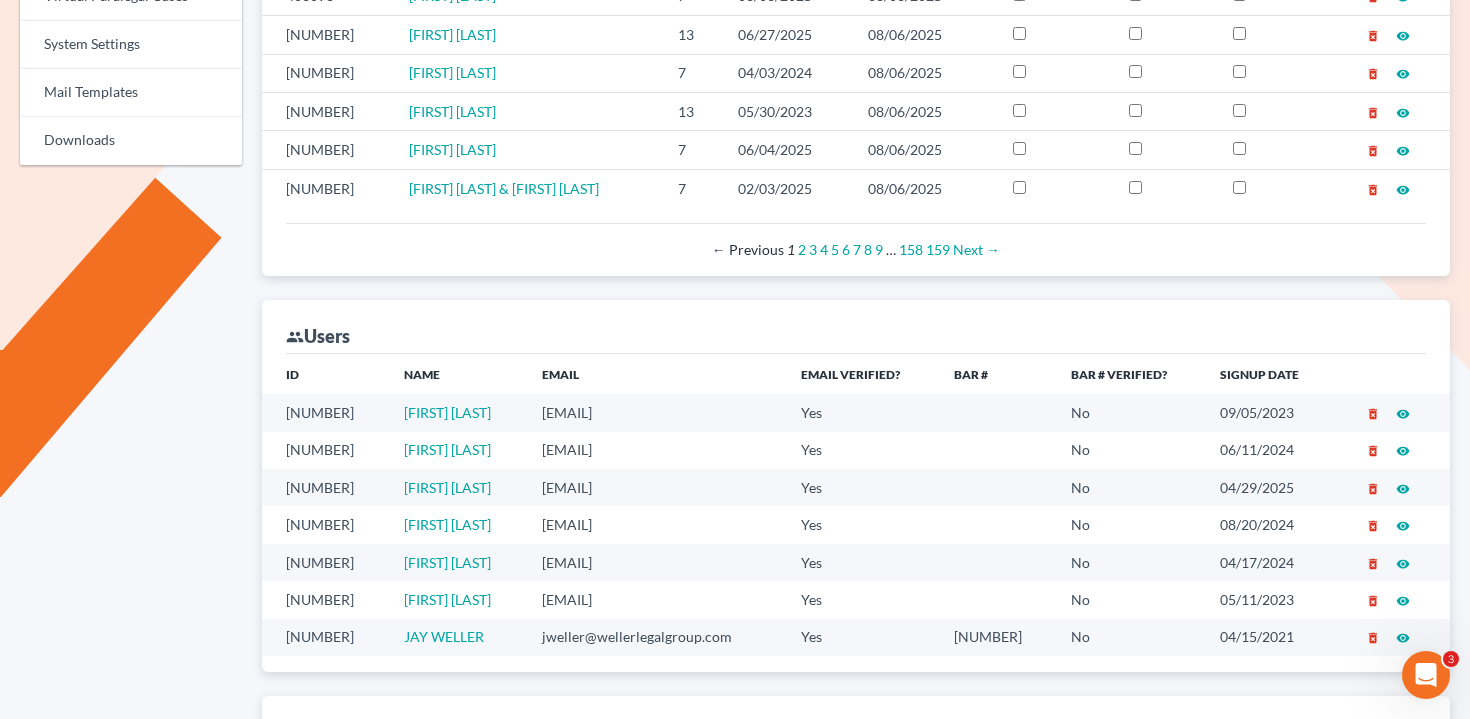 click on "salvarado@wellerlegalgroup.com" at bounding box center (655, 599) 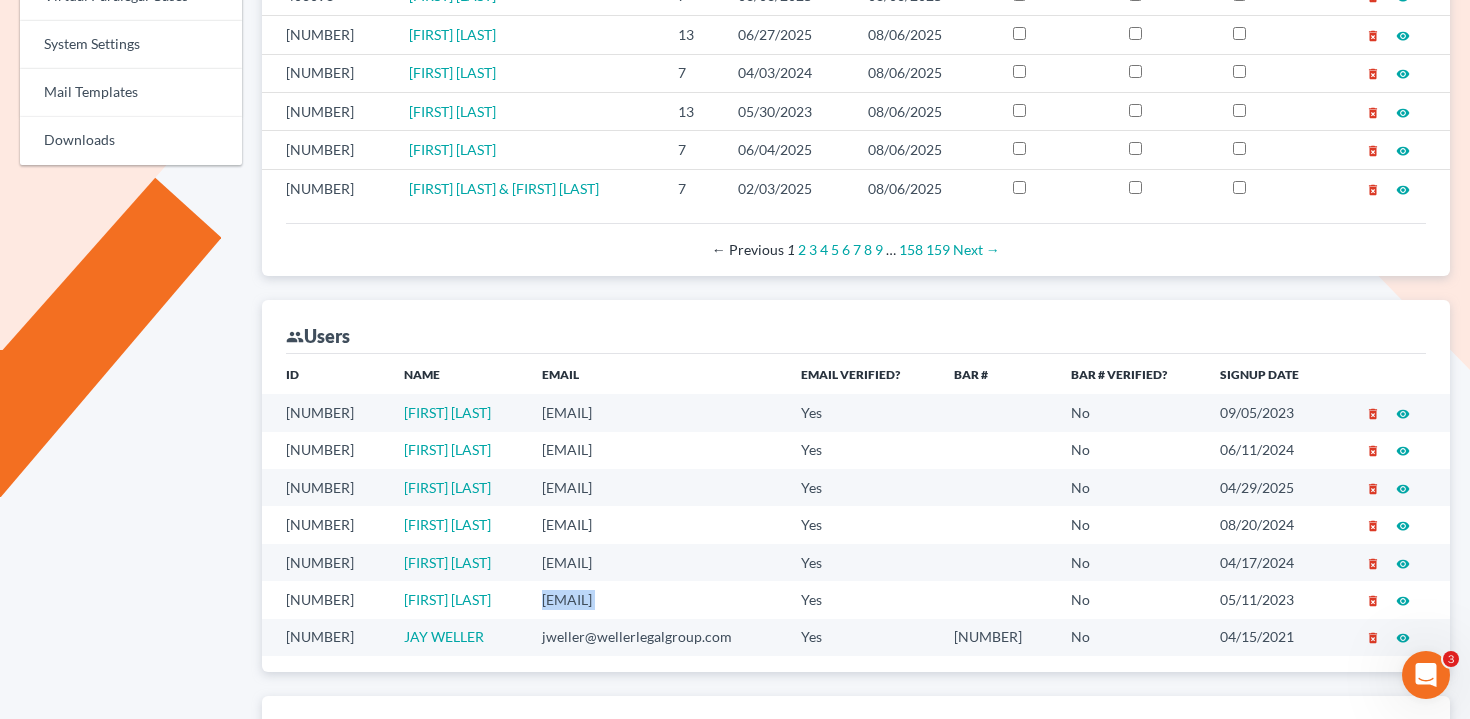 click on "salvarado@wellerlegalgroup.com" at bounding box center (655, 599) 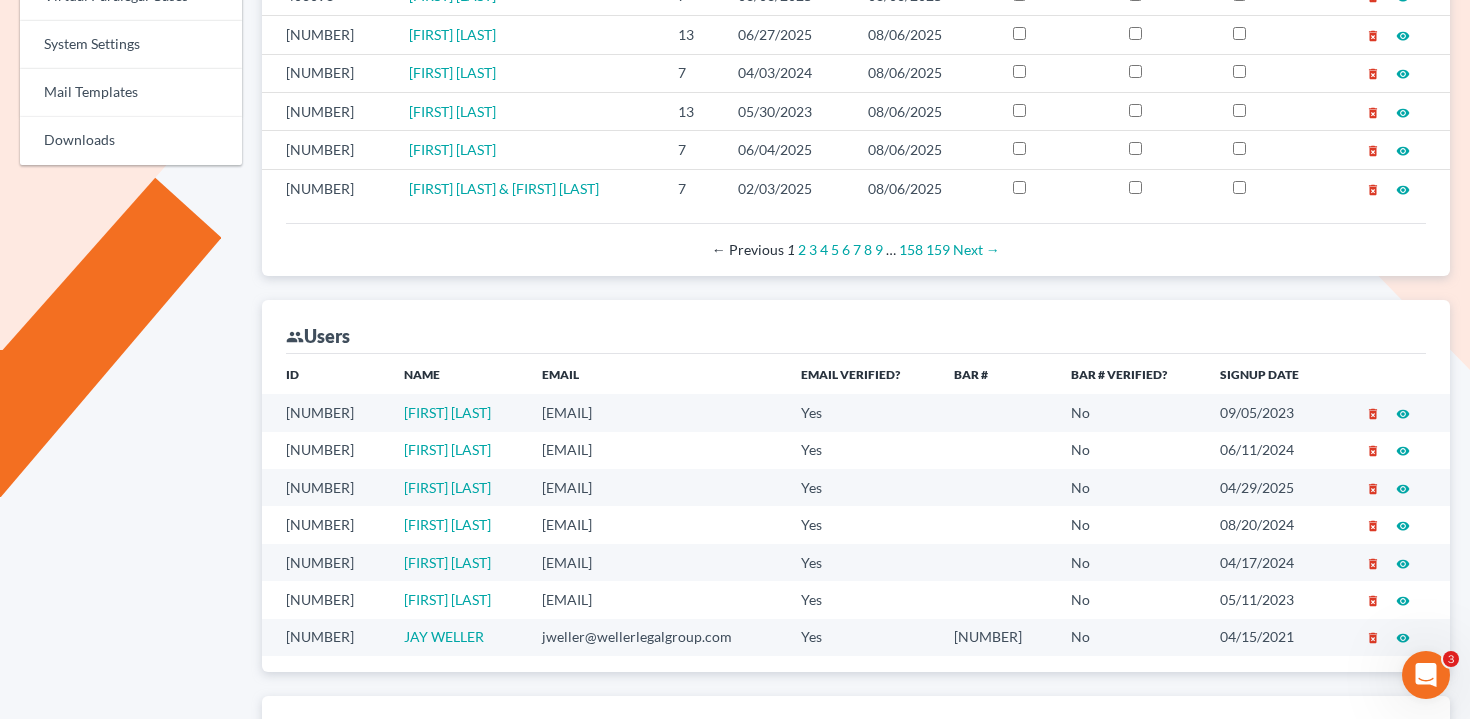 click on "jweller@wellerlegalgroup.com" at bounding box center (655, 637) 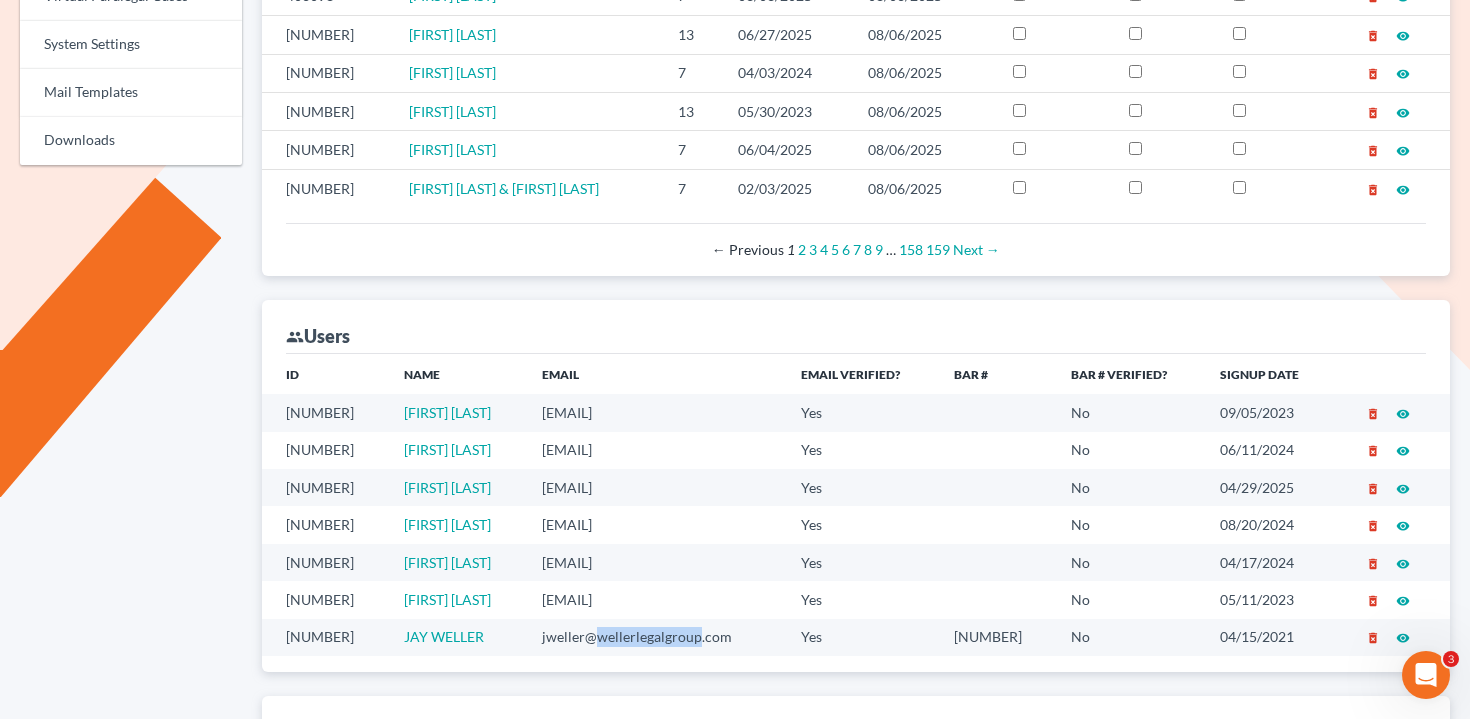 click on "jweller@wellerlegalgroup.com" at bounding box center [655, 637] 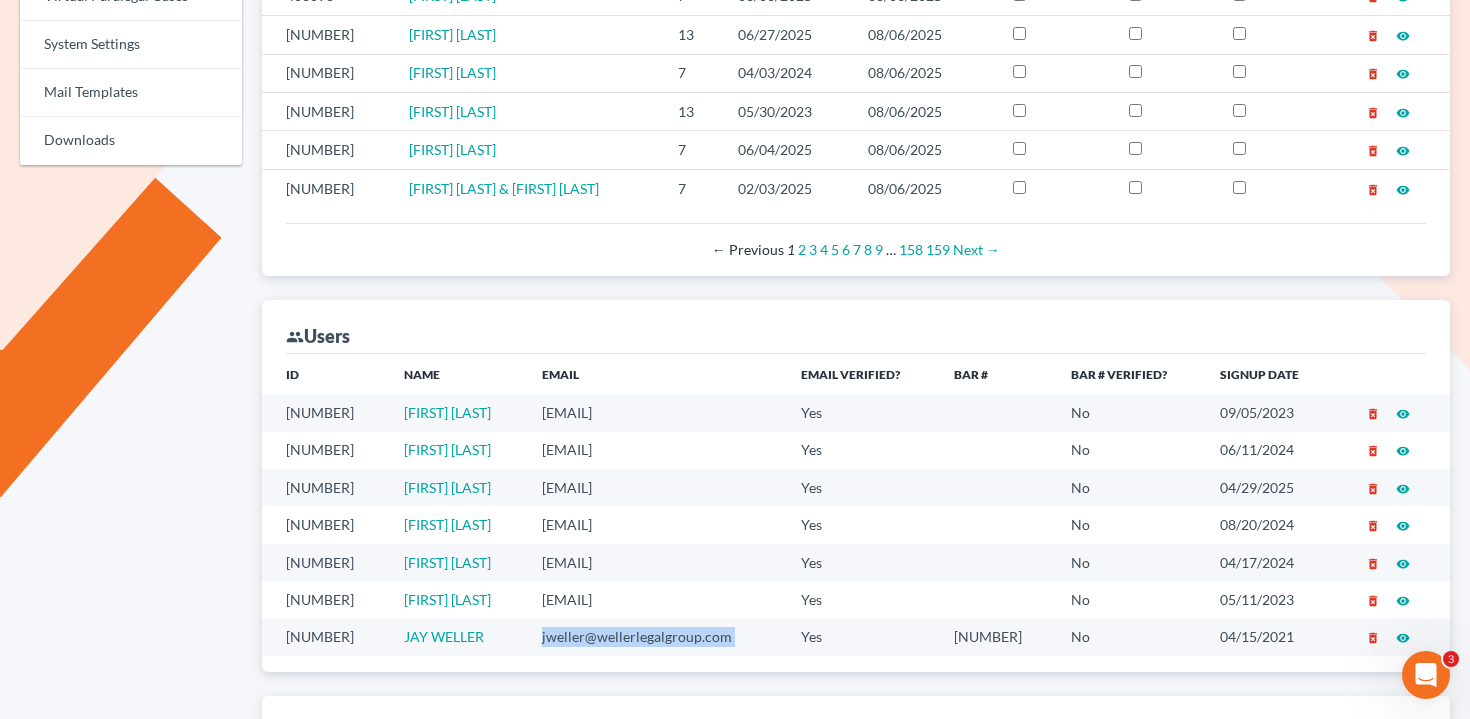 click on "jweller@wellerlegalgroup.com" at bounding box center [655, 637] 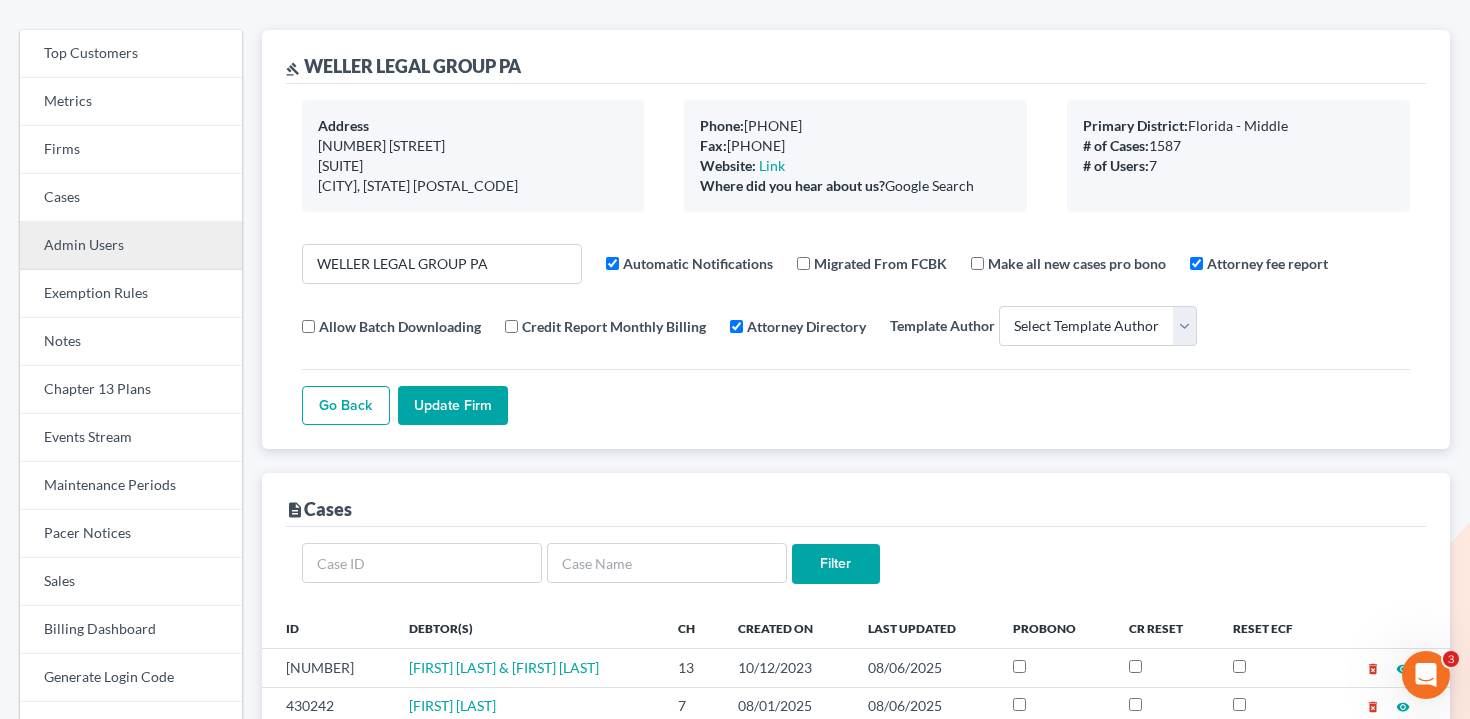 scroll, scrollTop: 8, scrollLeft: 0, axis: vertical 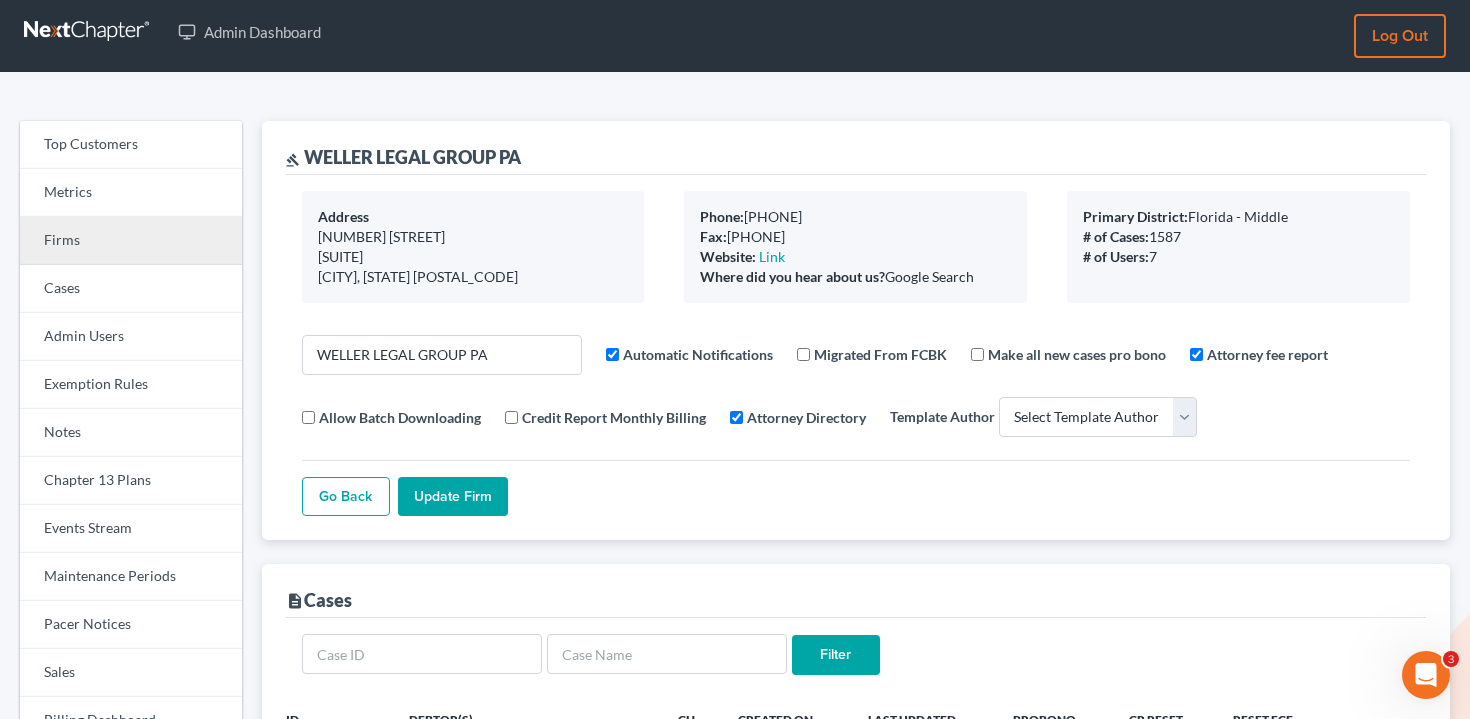 click on "Firms" at bounding box center (131, 241) 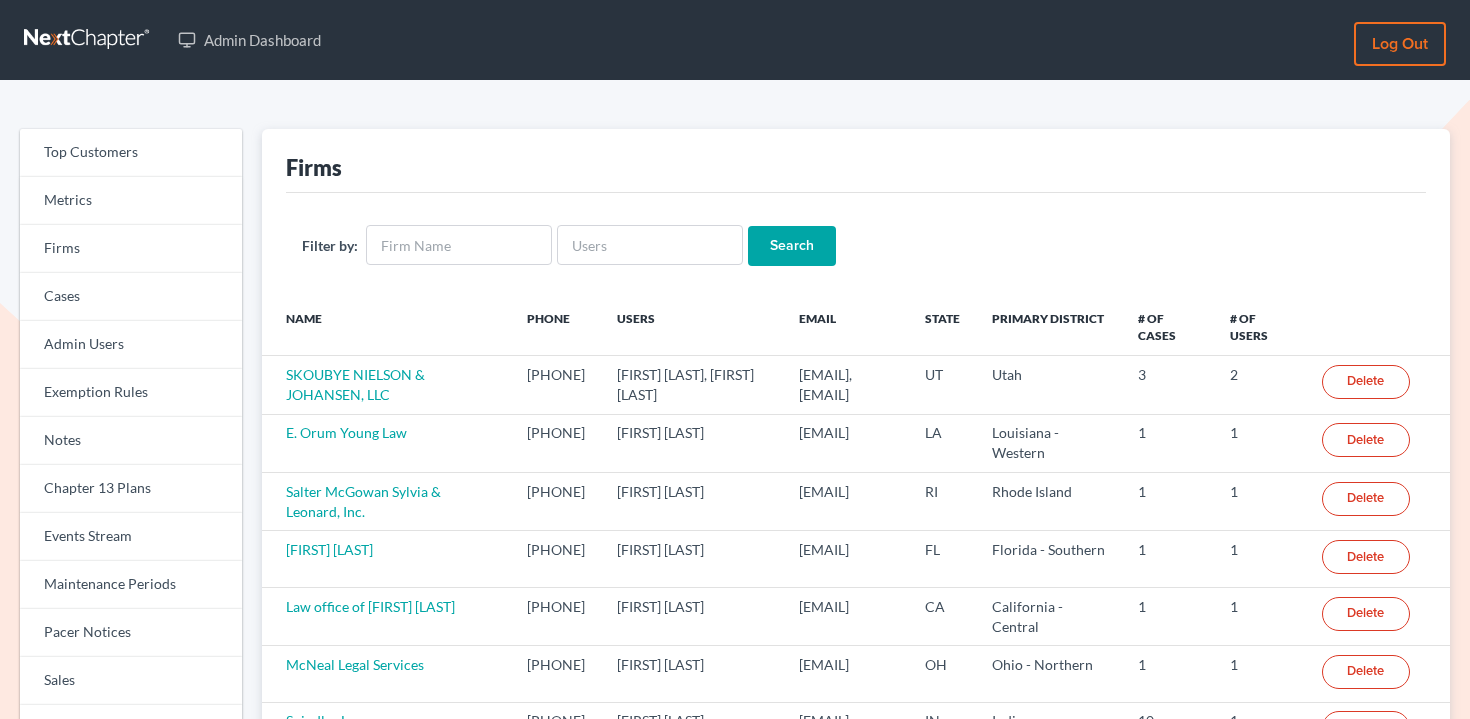 scroll, scrollTop: 0, scrollLeft: 0, axis: both 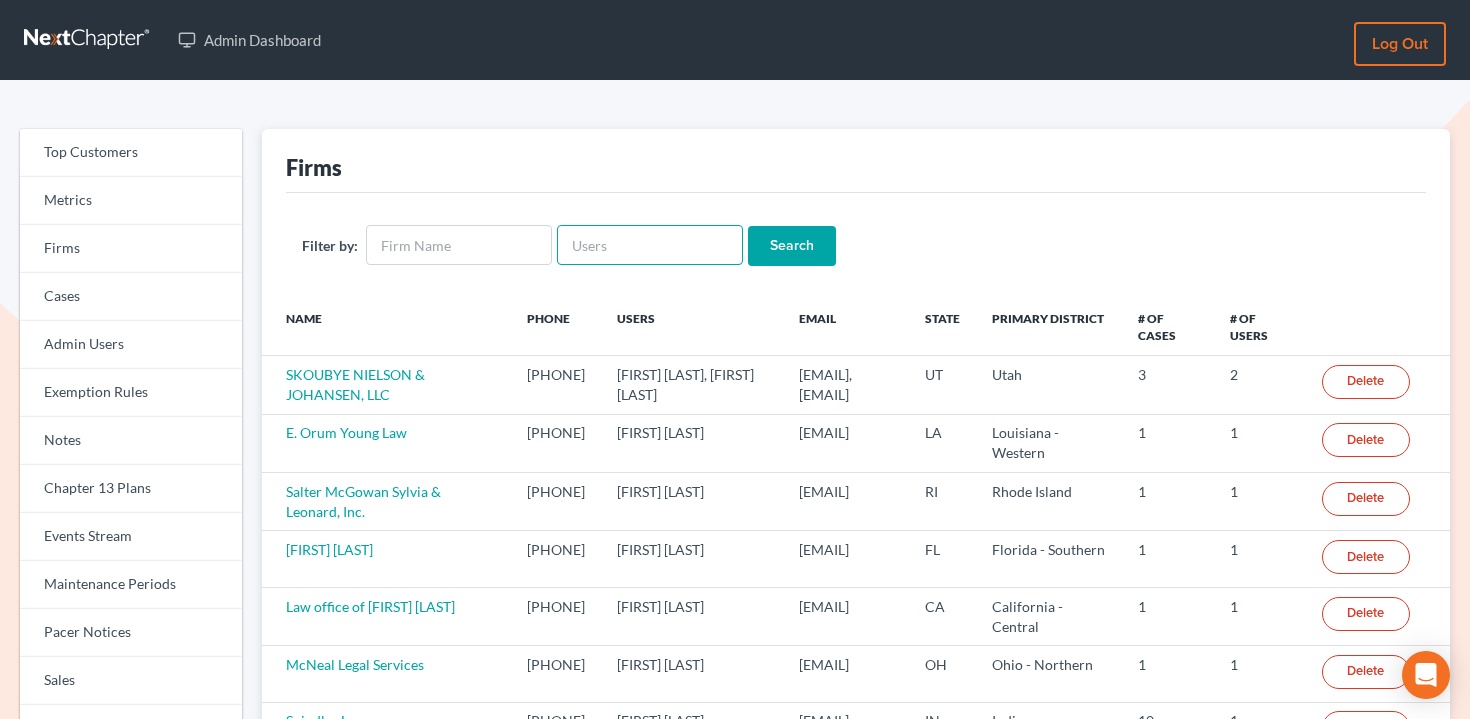 click at bounding box center [650, 245] 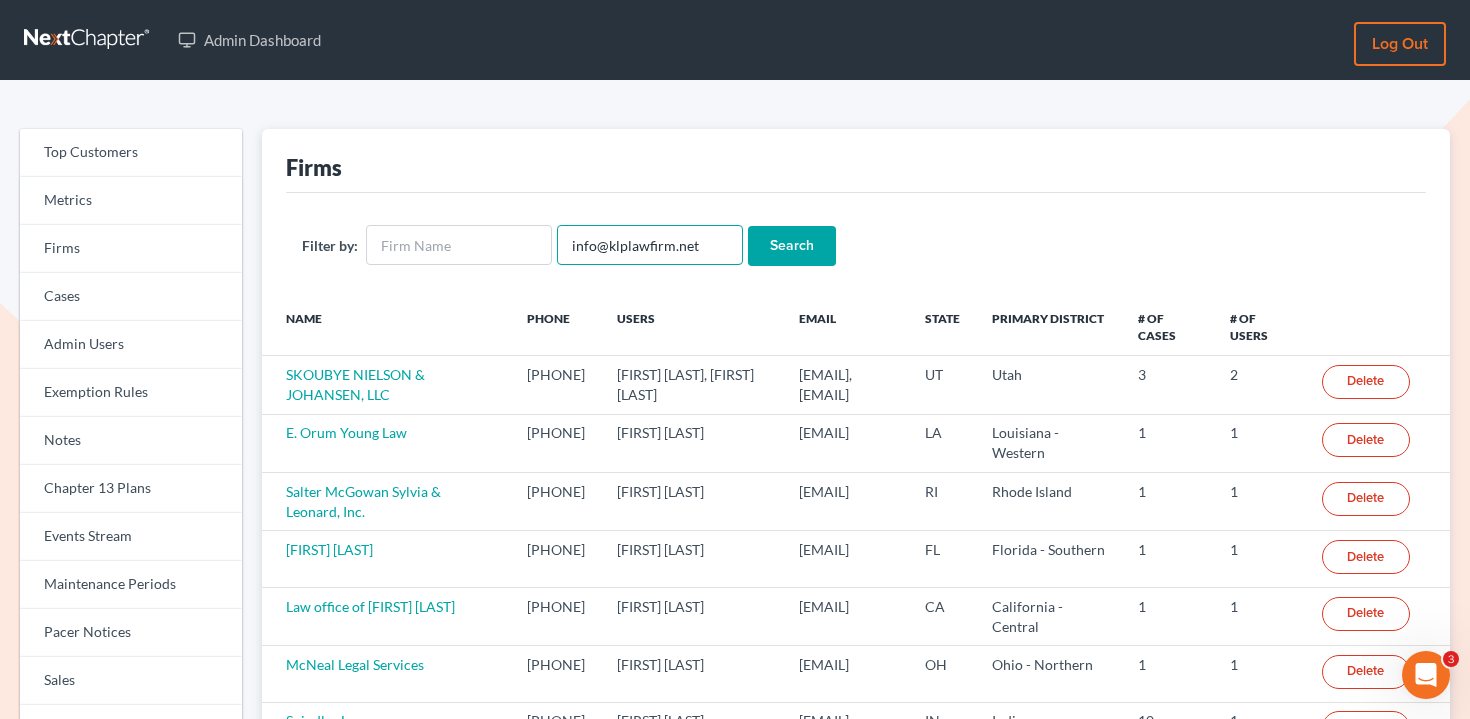 type on "info@klplawfirm.net" 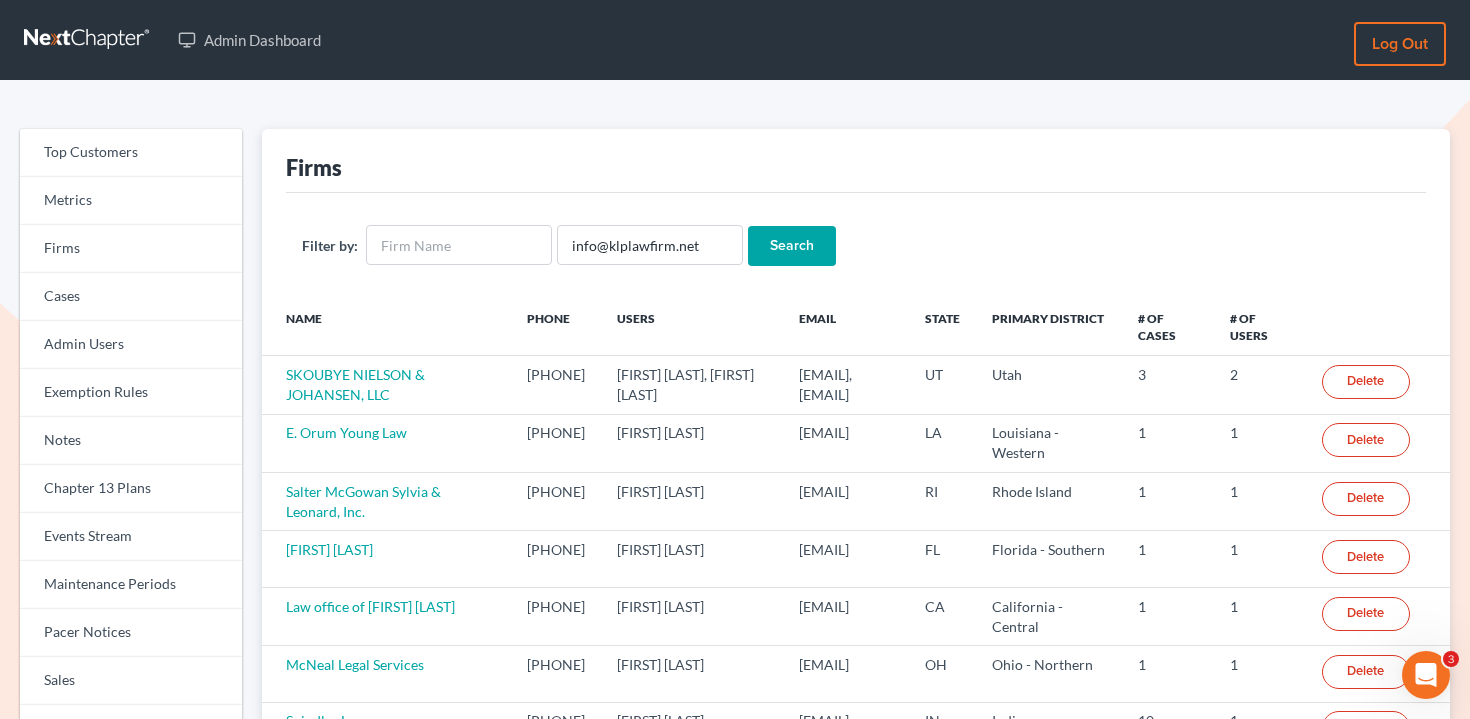 scroll, scrollTop: 0, scrollLeft: 0, axis: both 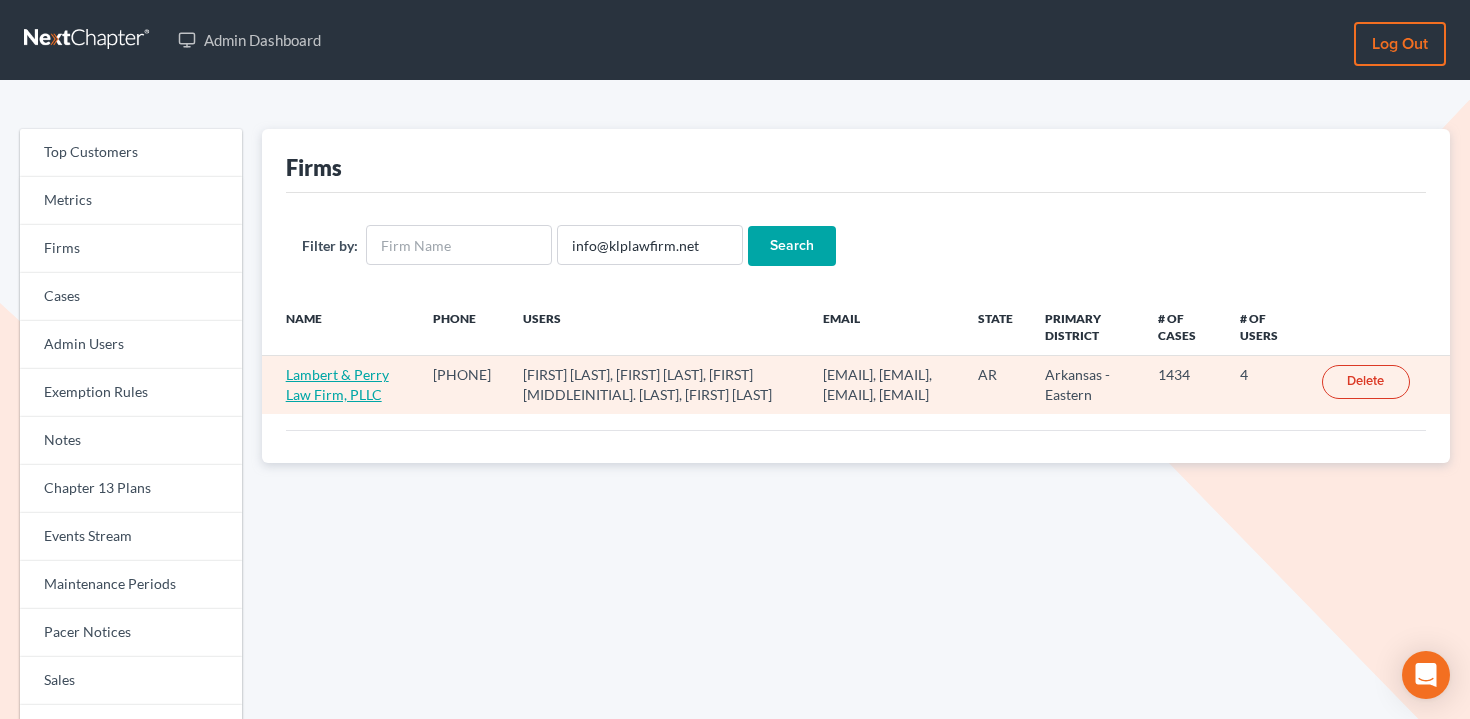 click on "Lambert & Perry Law Firm, PLLC" at bounding box center (337, 384) 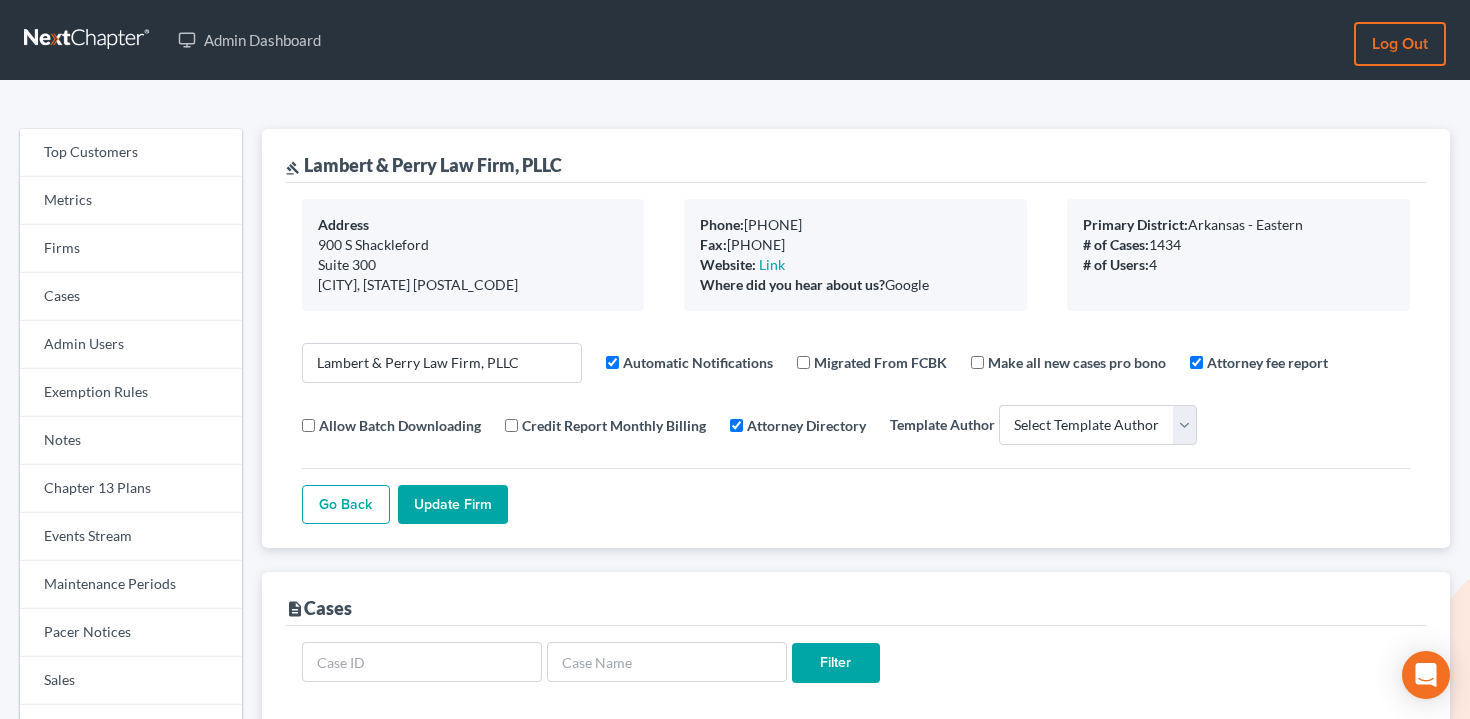 select 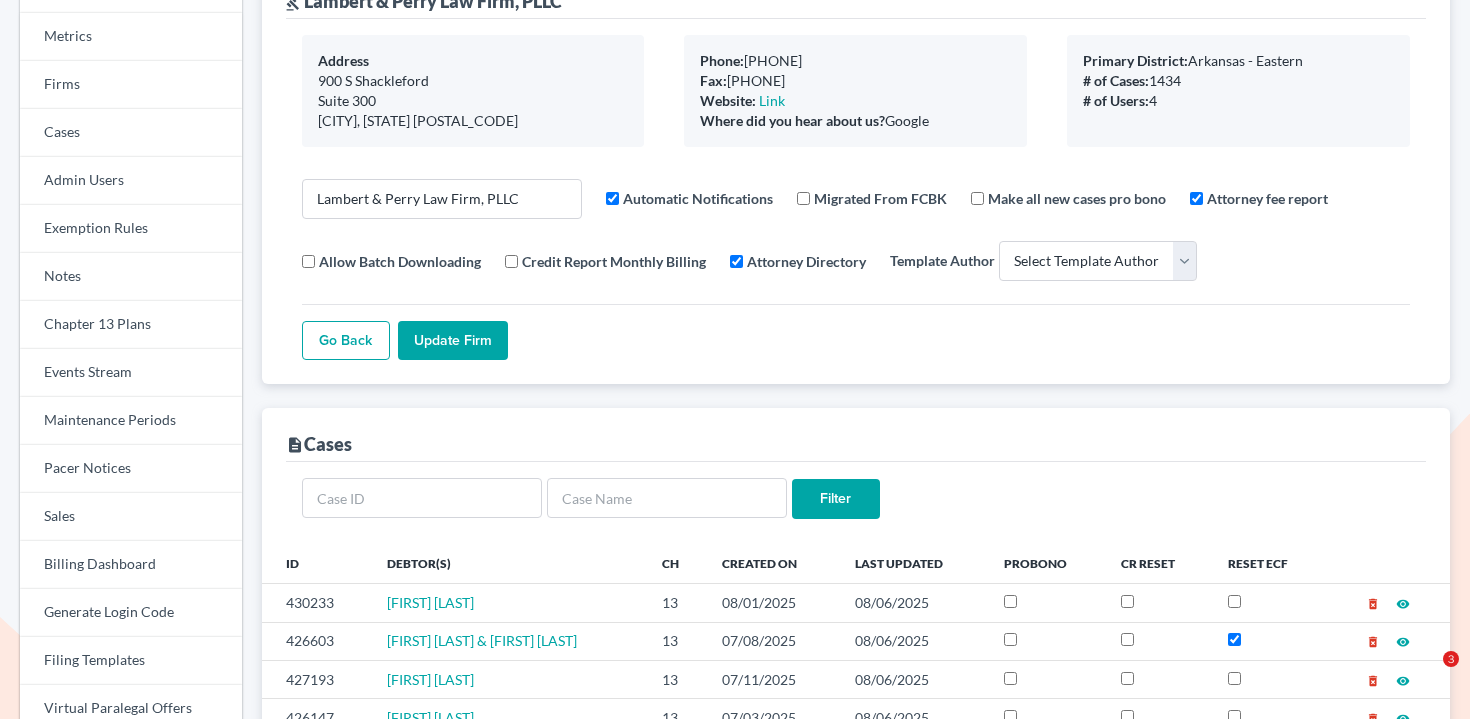 scroll, scrollTop: 548, scrollLeft: 0, axis: vertical 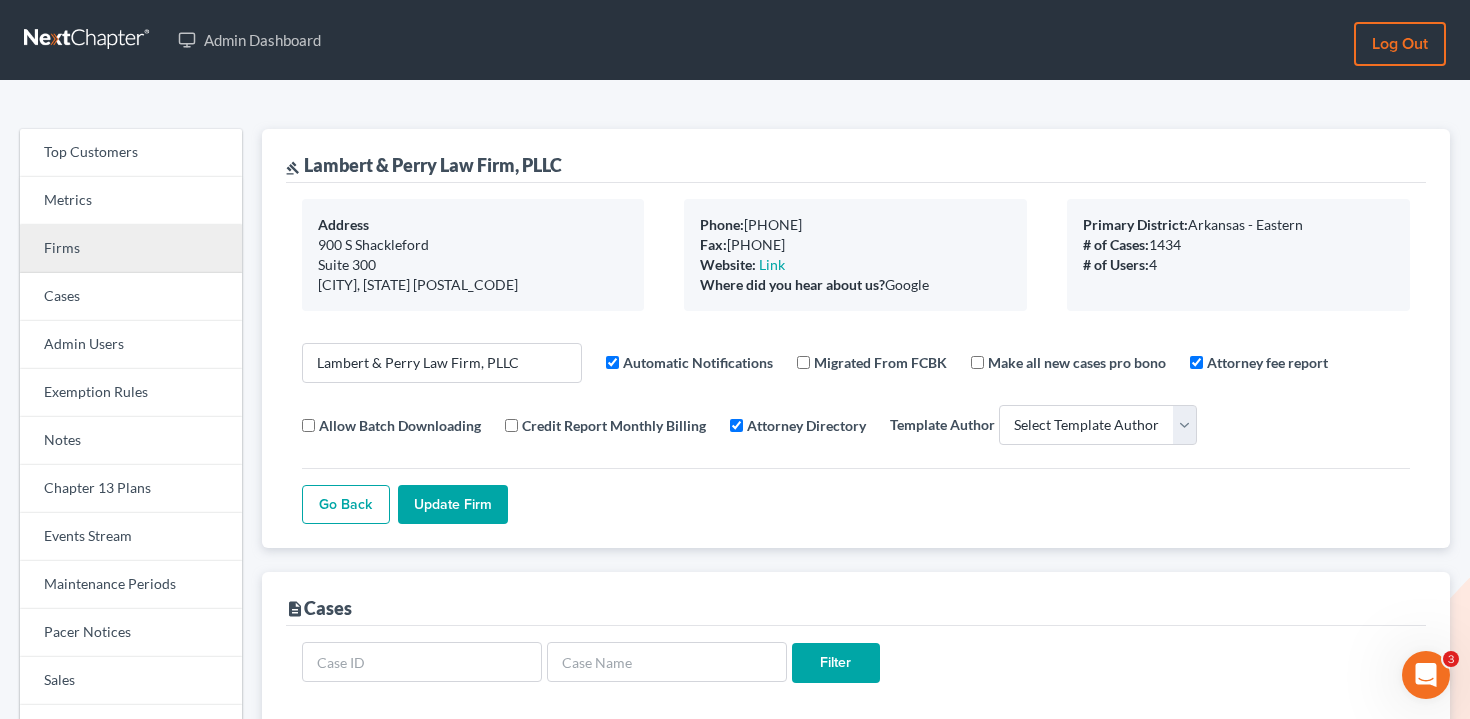 click on "Firms" at bounding box center (131, 249) 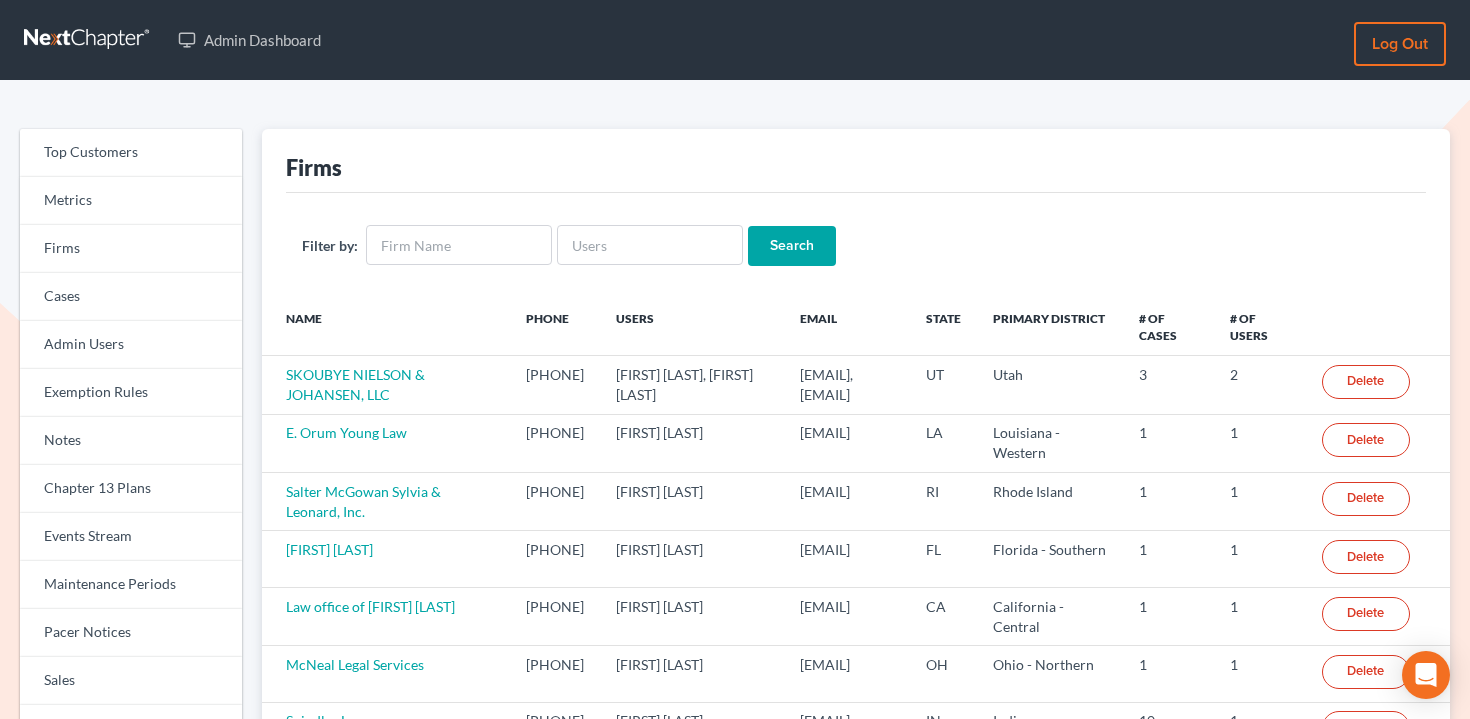 scroll, scrollTop: 0, scrollLeft: 0, axis: both 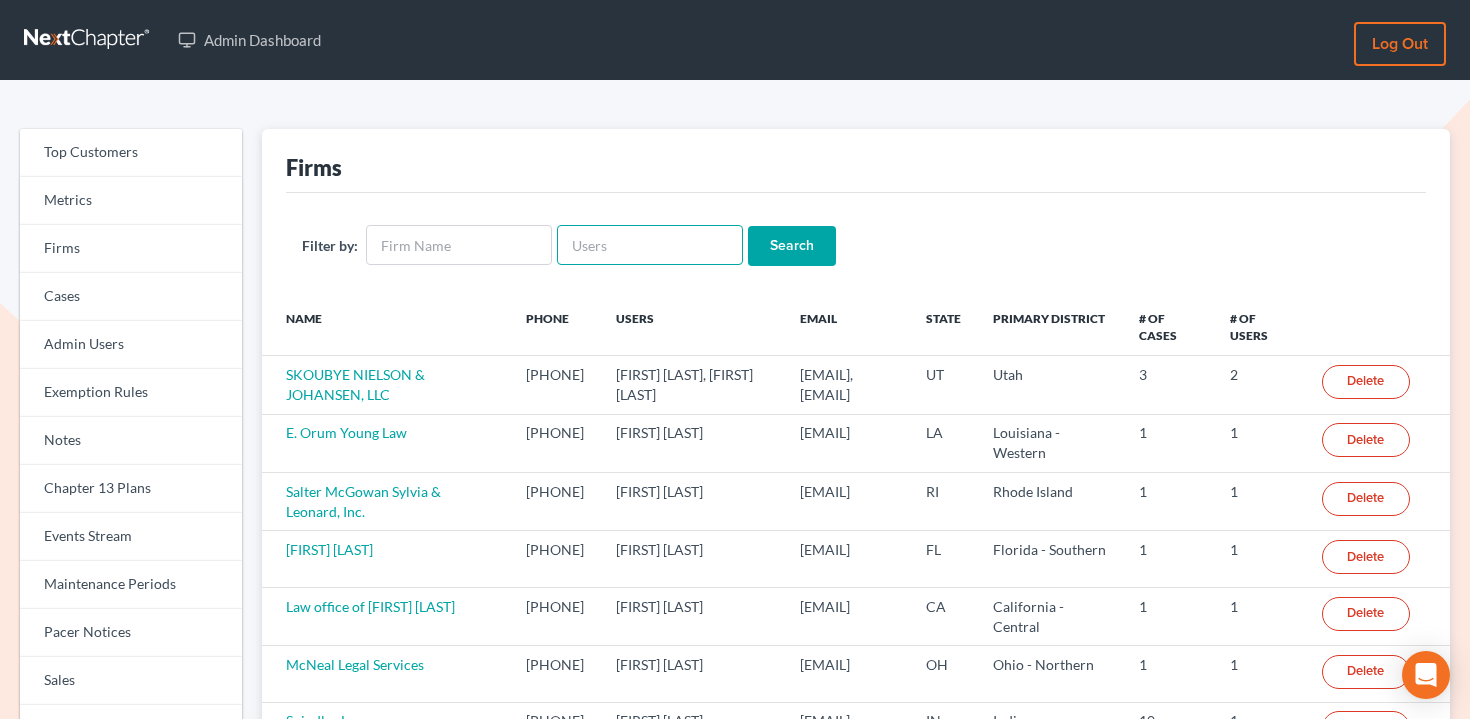 click at bounding box center (650, 245) 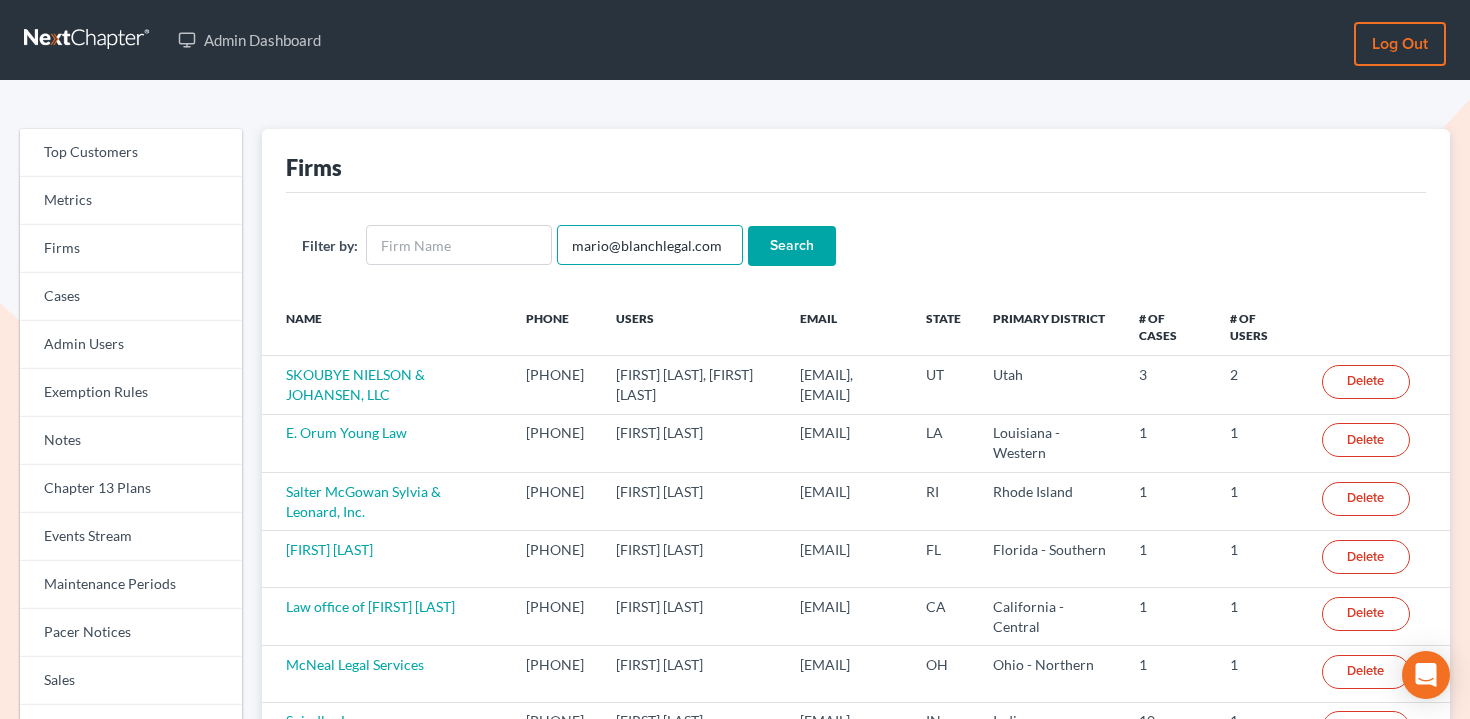 type on "mario@blanchlegal.com" 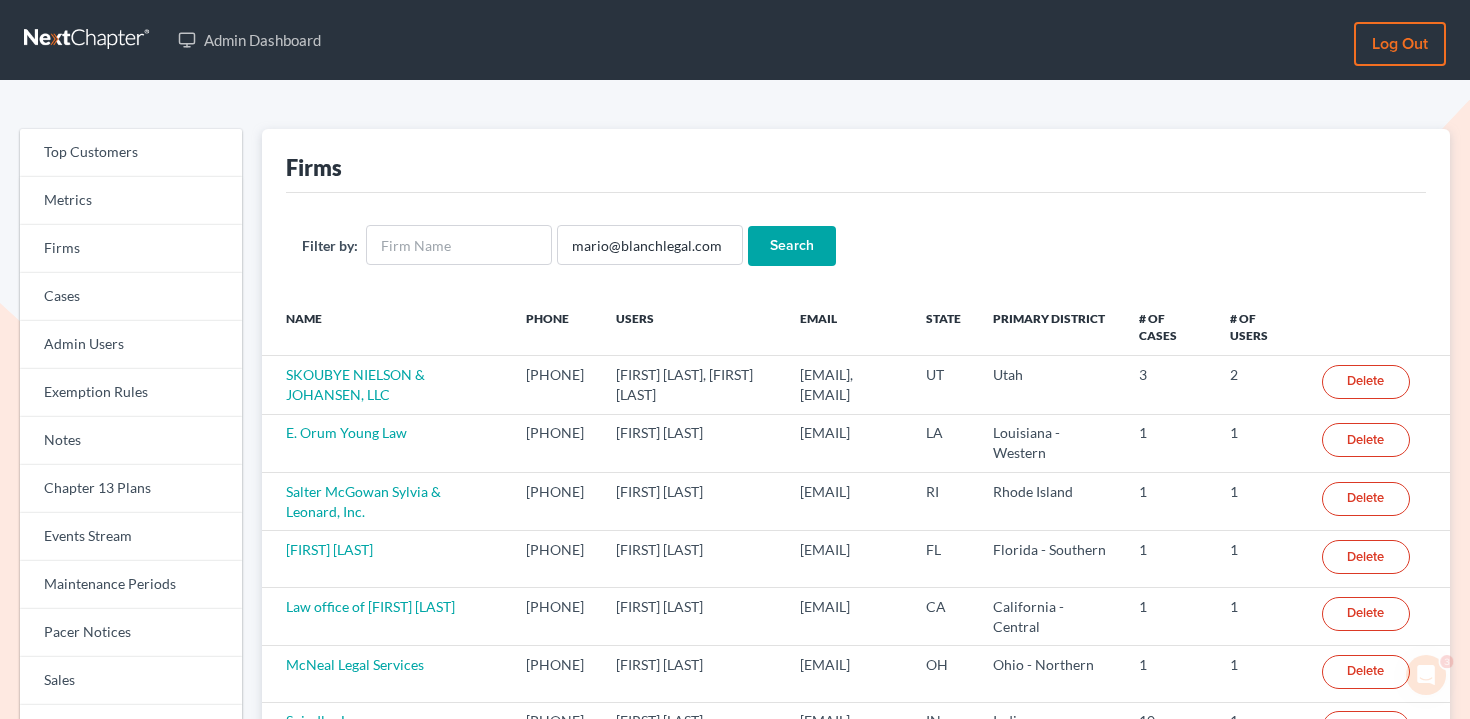 scroll, scrollTop: 0, scrollLeft: 0, axis: both 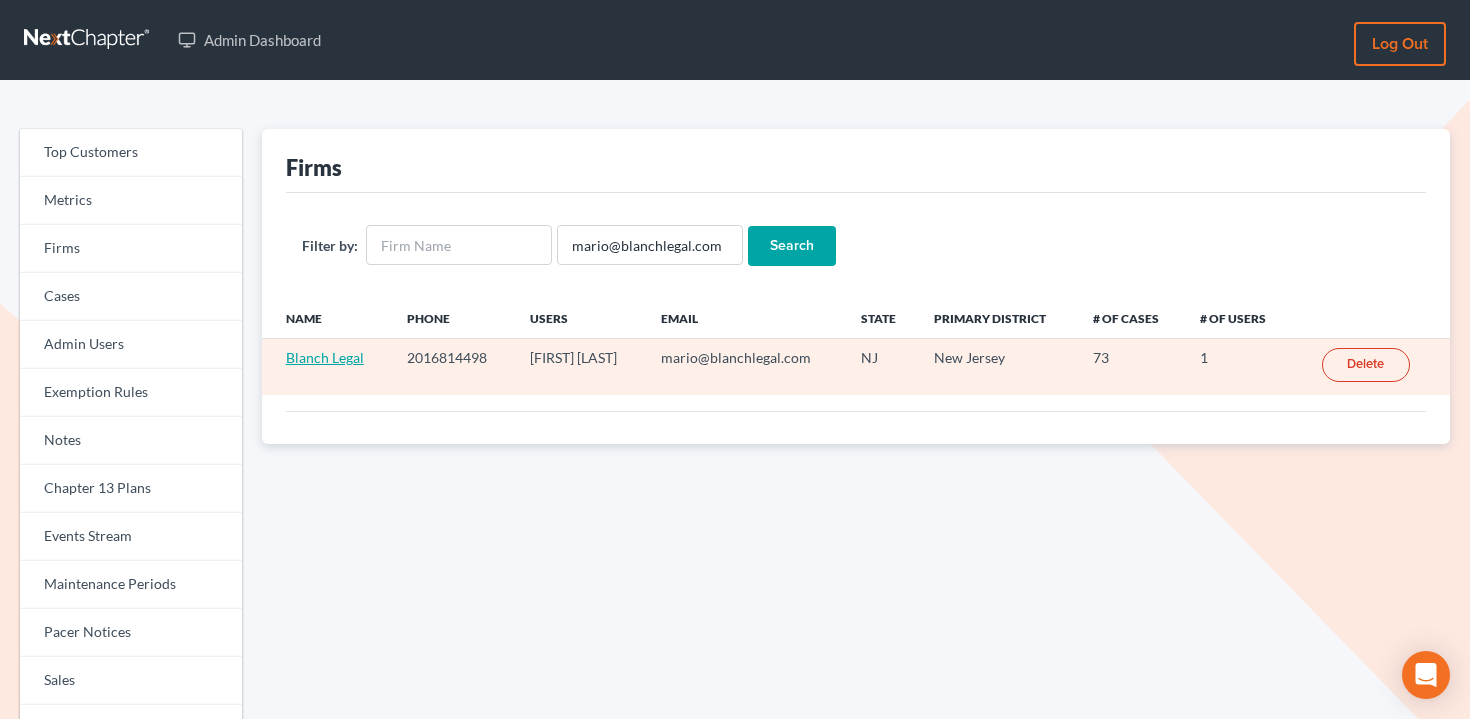 click on "Blanch Legal" at bounding box center (325, 357) 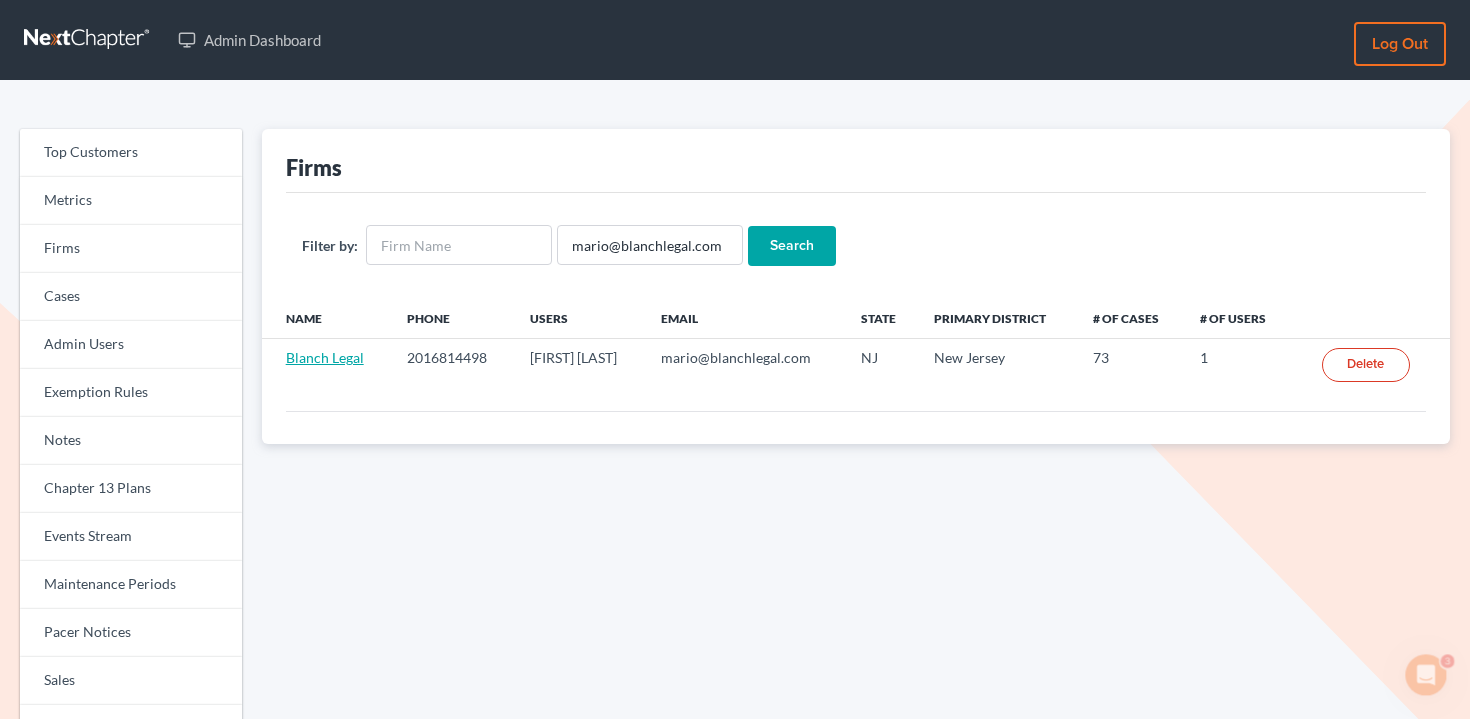 scroll, scrollTop: 0, scrollLeft: 0, axis: both 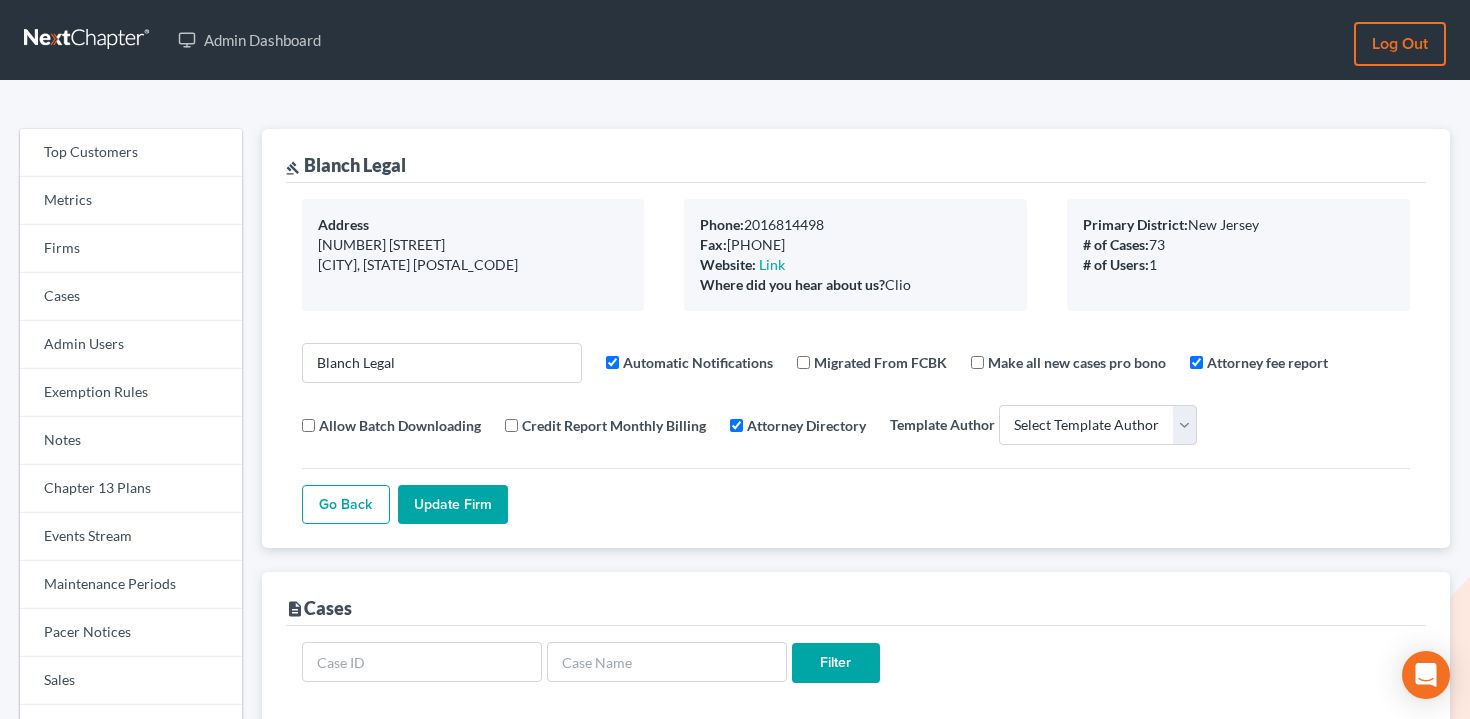 select 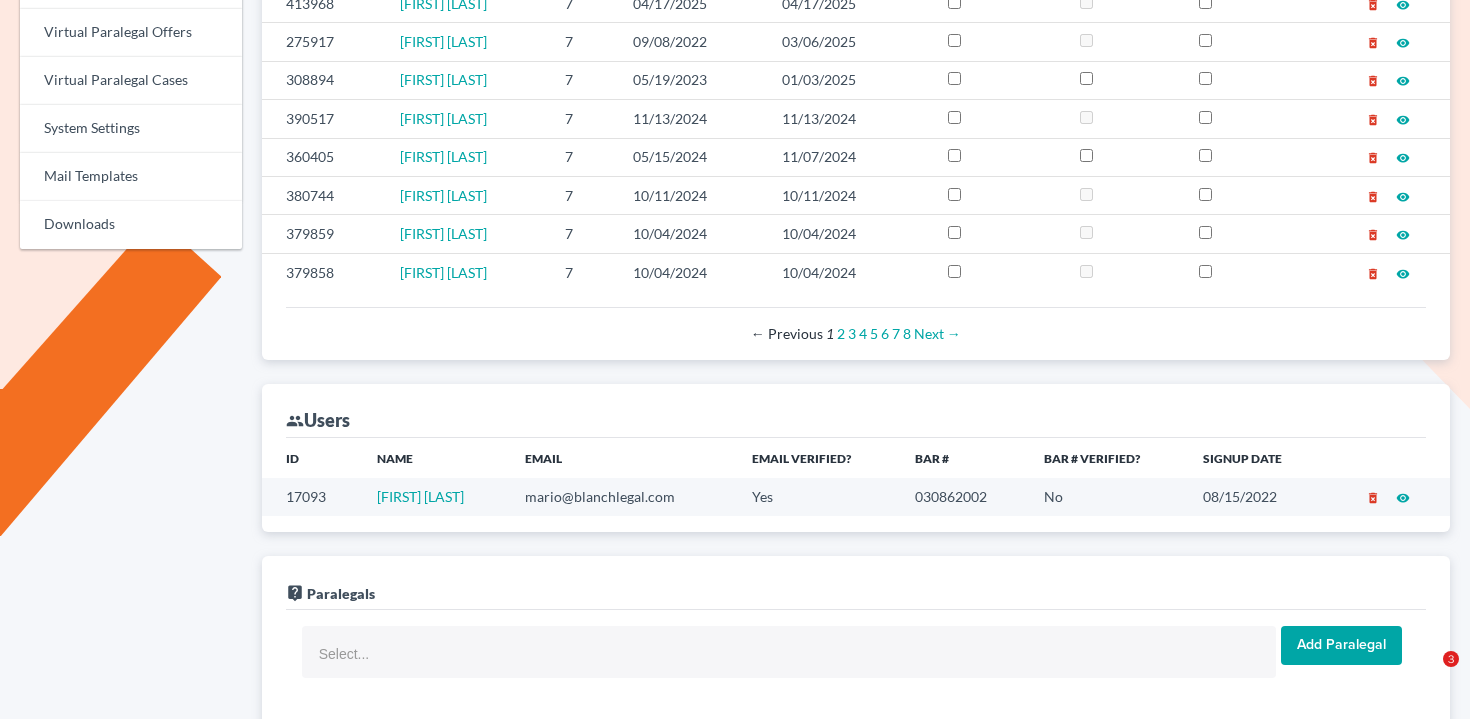 scroll, scrollTop: 870, scrollLeft: 0, axis: vertical 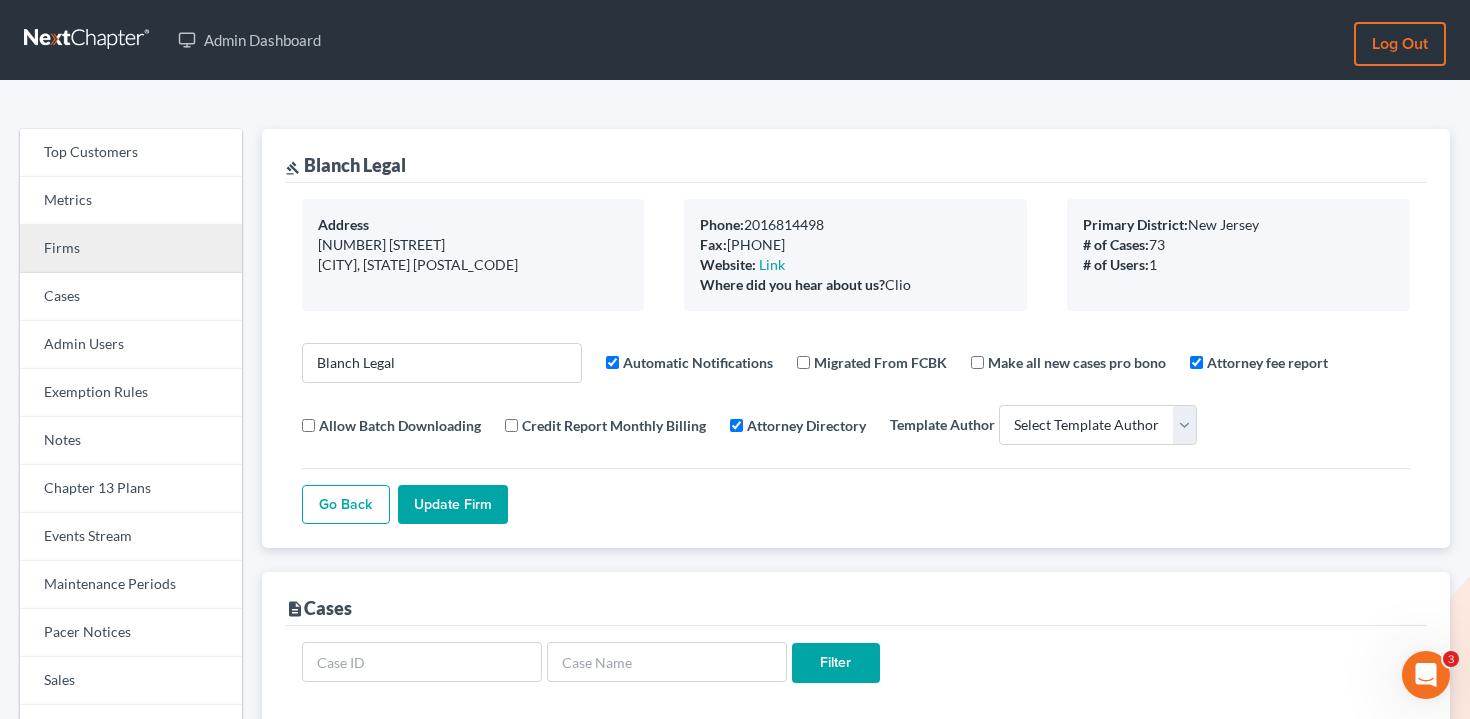 click on "Firms" at bounding box center [131, 249] 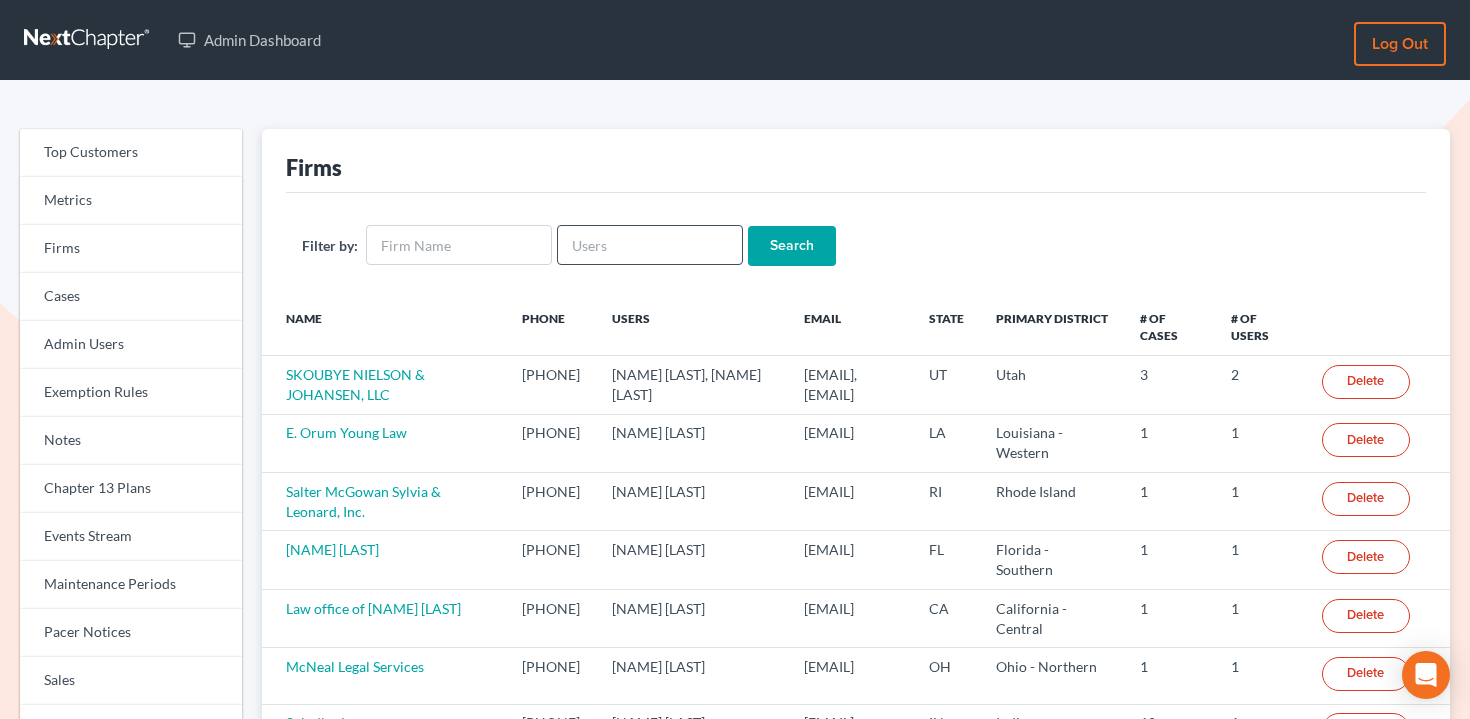 scroll, scrollTop: 0, scrollLeft: 0, axis: both 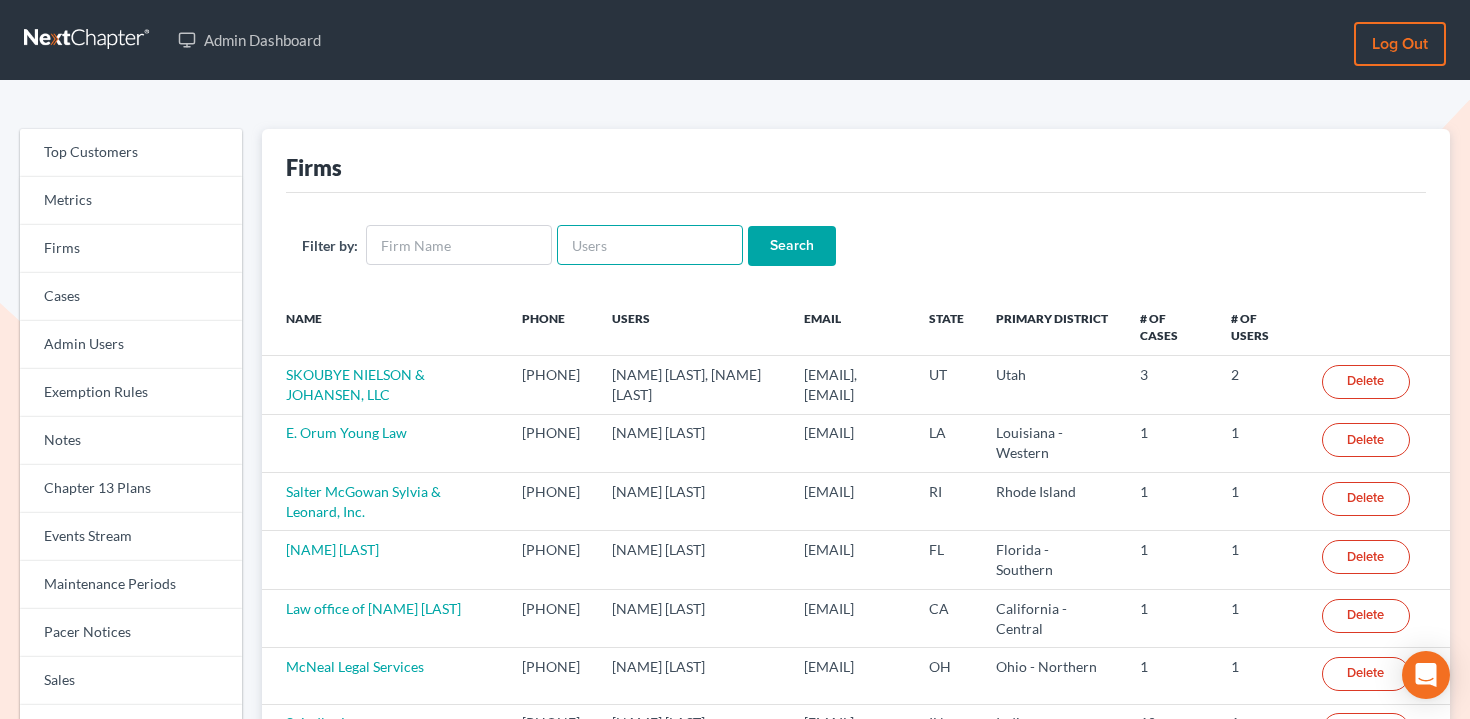 click at bounding box center [650, 245] 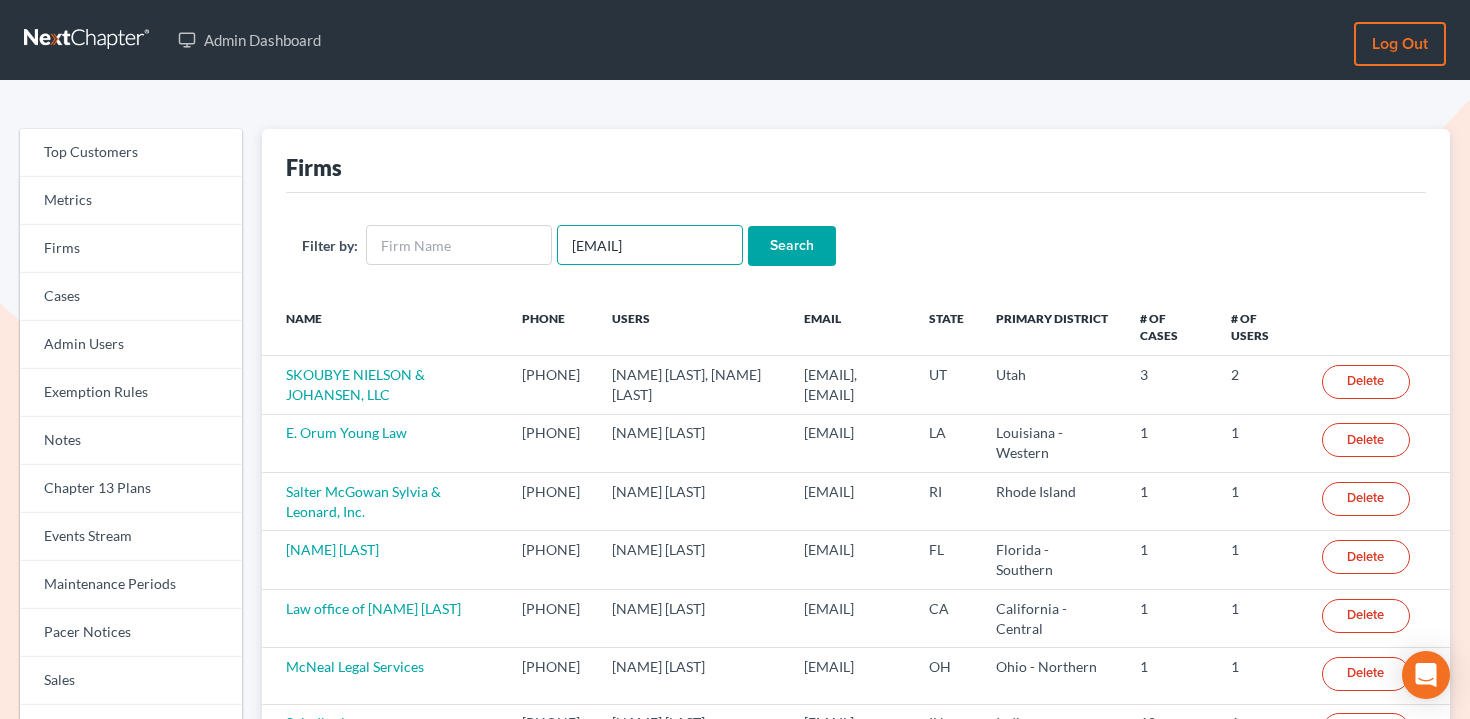 scroll, scrollTop: 0, scrollLeft: 85, axis: horizontal 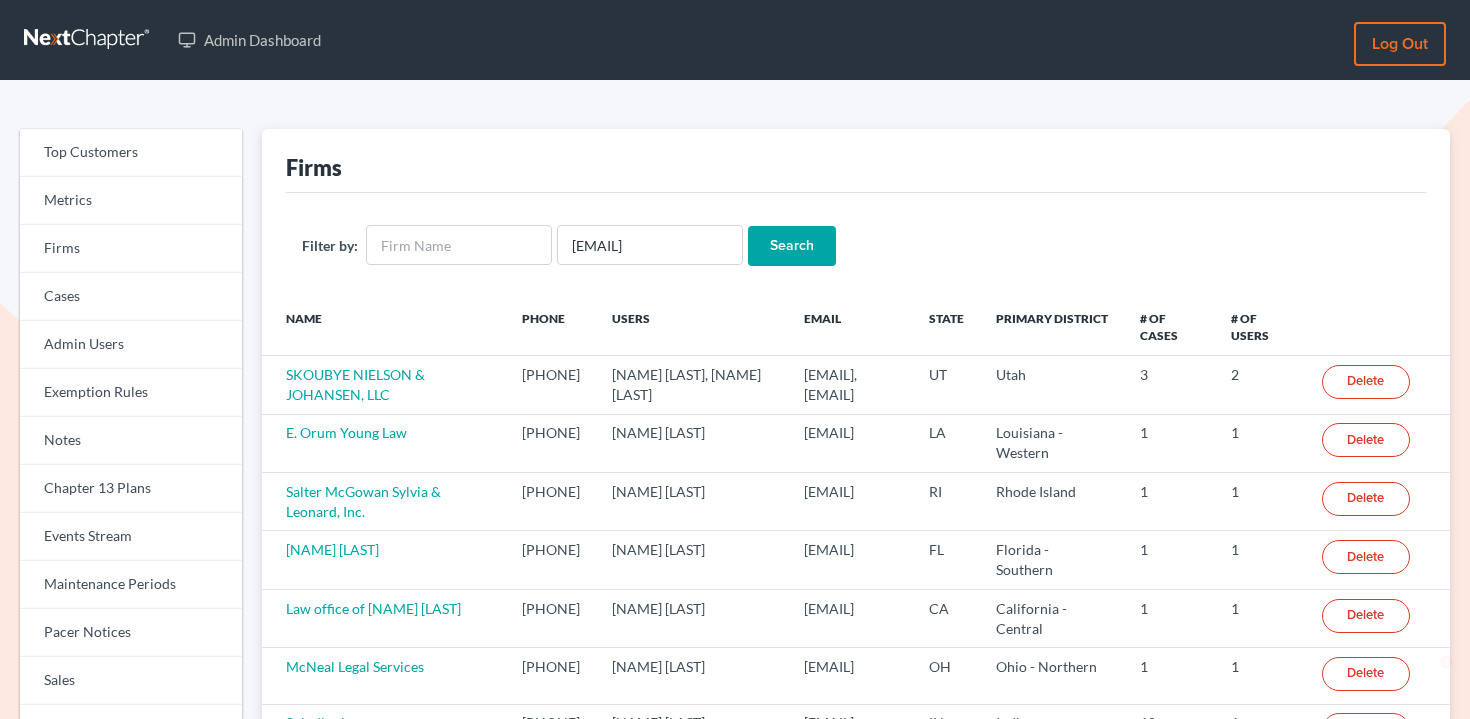 click on "Search" at bounding box center (792, 246) 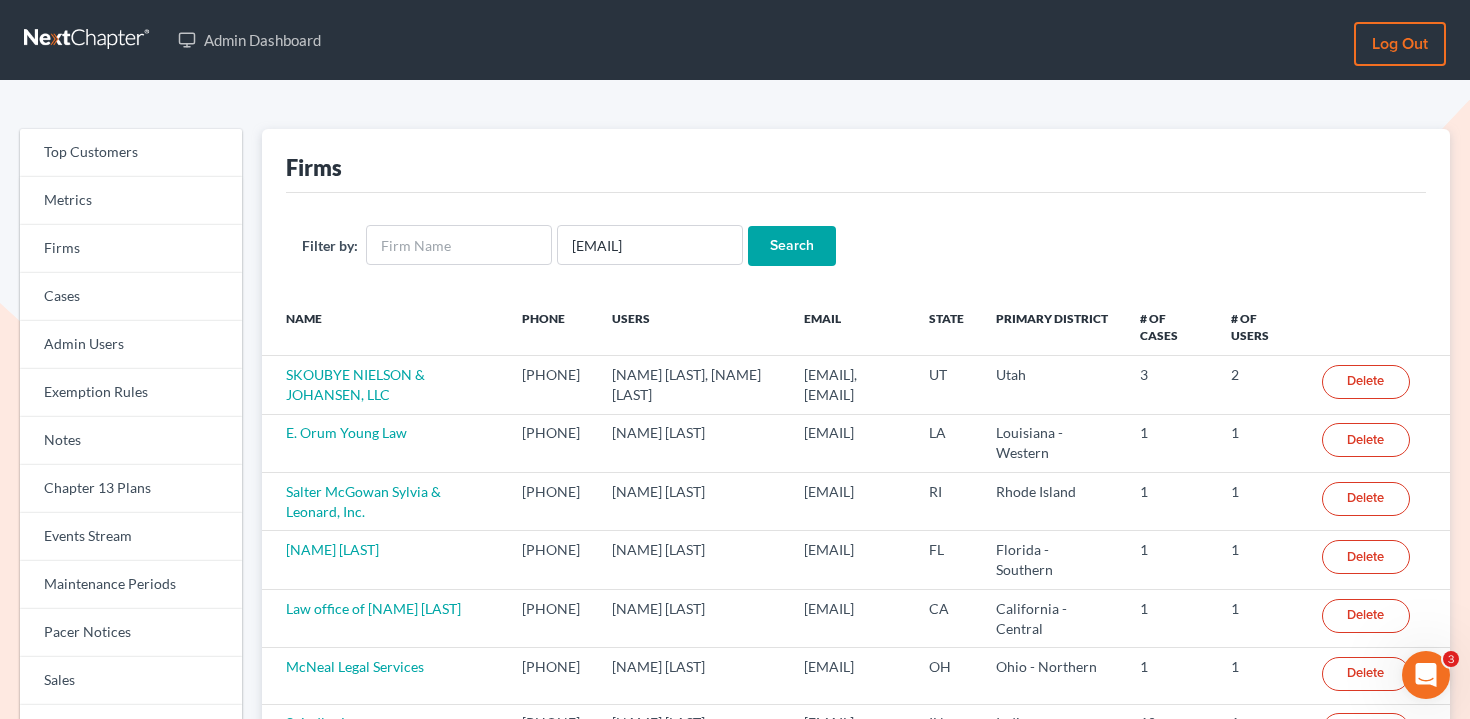 scroll, scrollTop: 0, scrollLeft: 0, axis: both 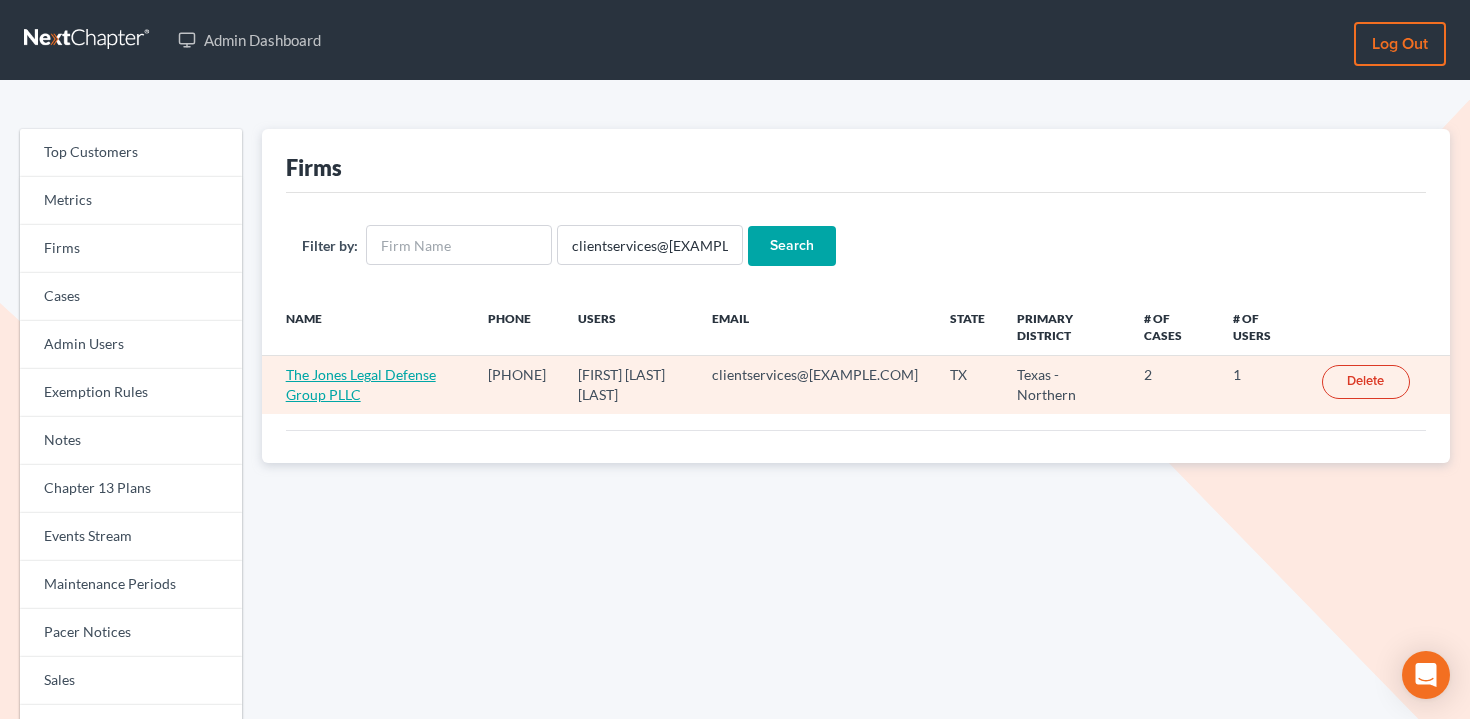 click on "The Jones Legal Defense Group PLLC" at bounding box center [361, 384] 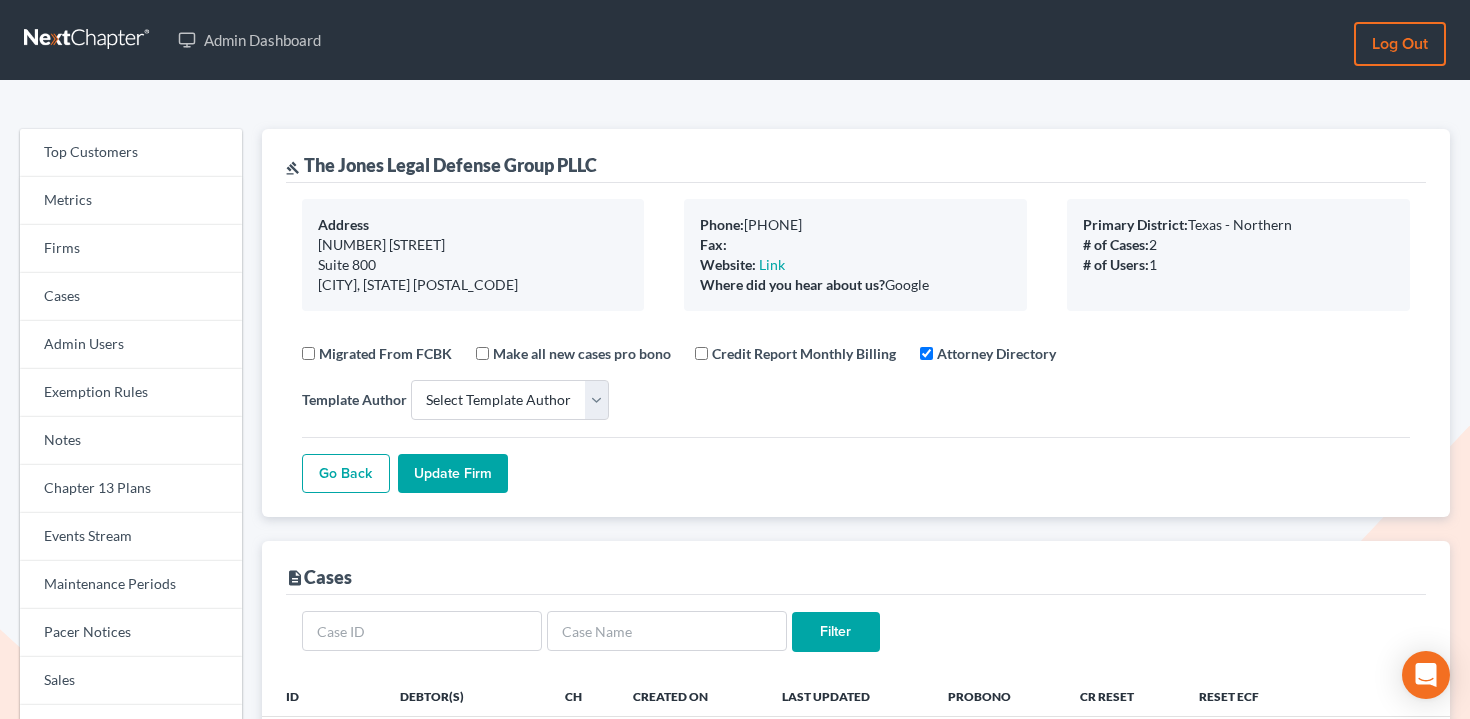 select 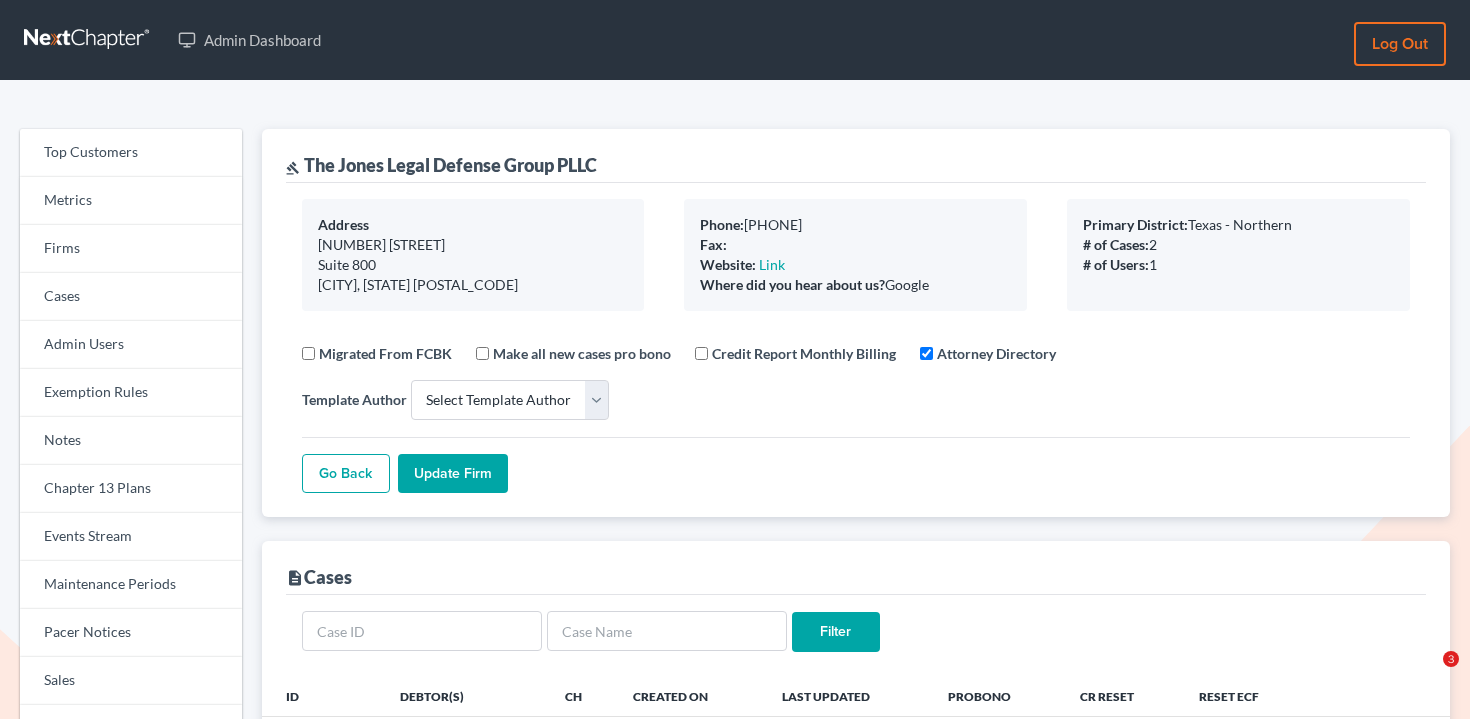 scroll, scrollTop: 530, scrollLeft: 0, axis: vertical 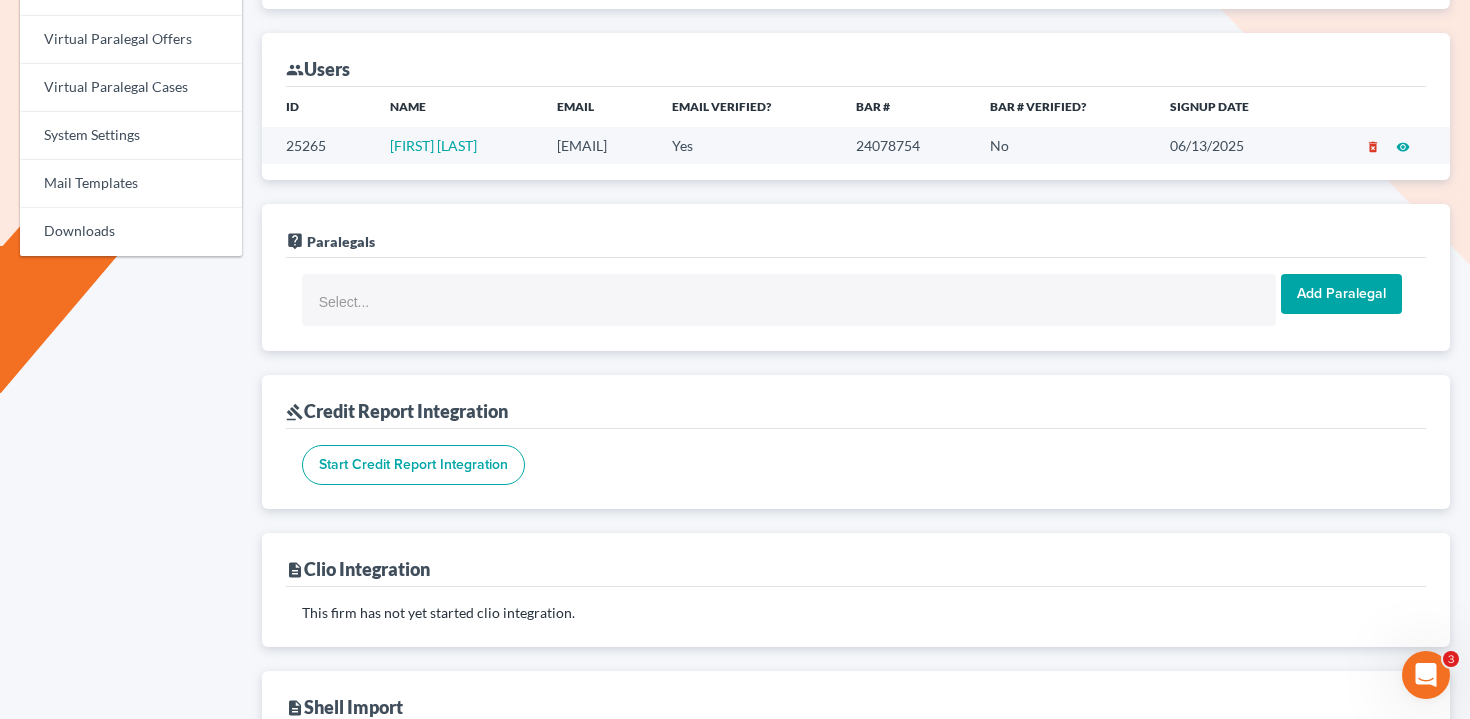 drag, startPoint x: 517, startPoint y: 141, endPoint x: 344, endPoint y: 141, distance: 173 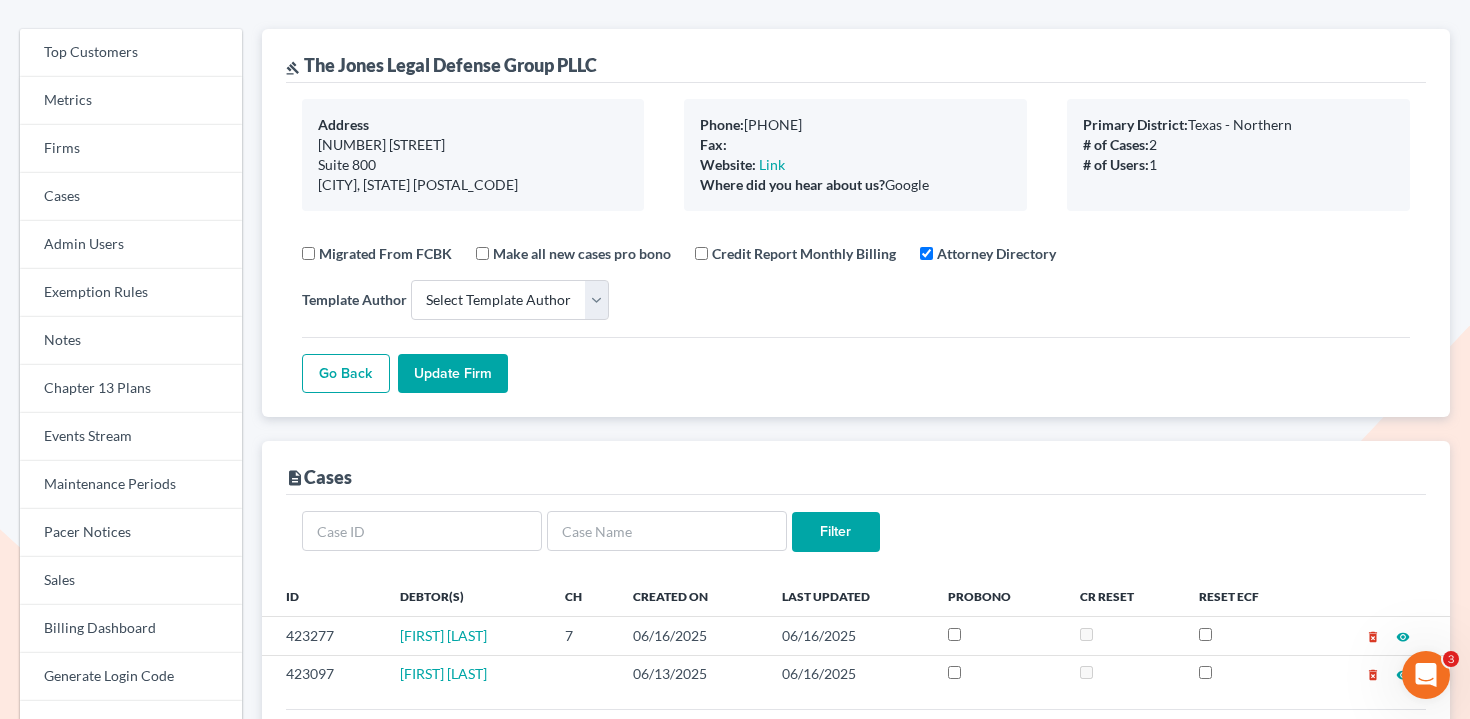 scroll, scrollTop: 0, scrollLeft: 0, axis: both 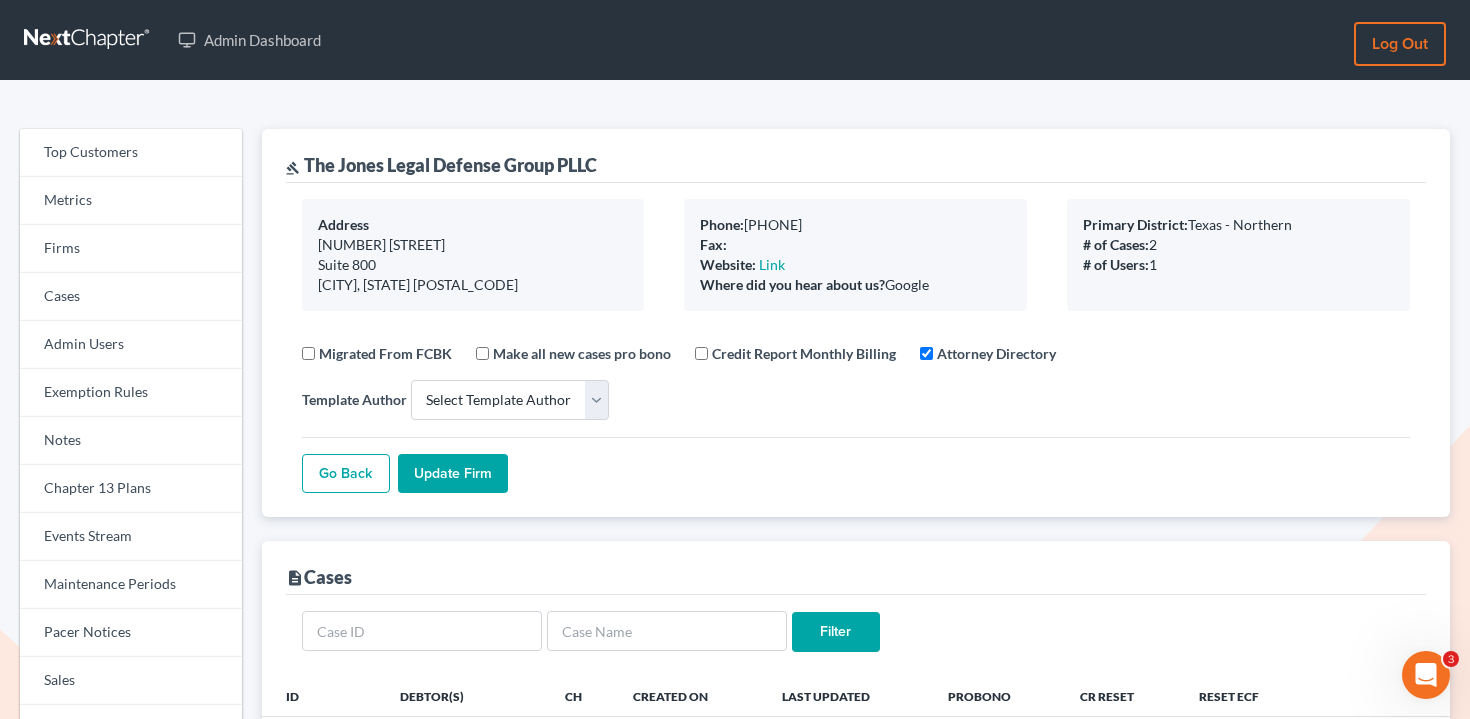 click on "gavel The Jones Legal Defense Group PLLC" at bounding box center [441, 165] 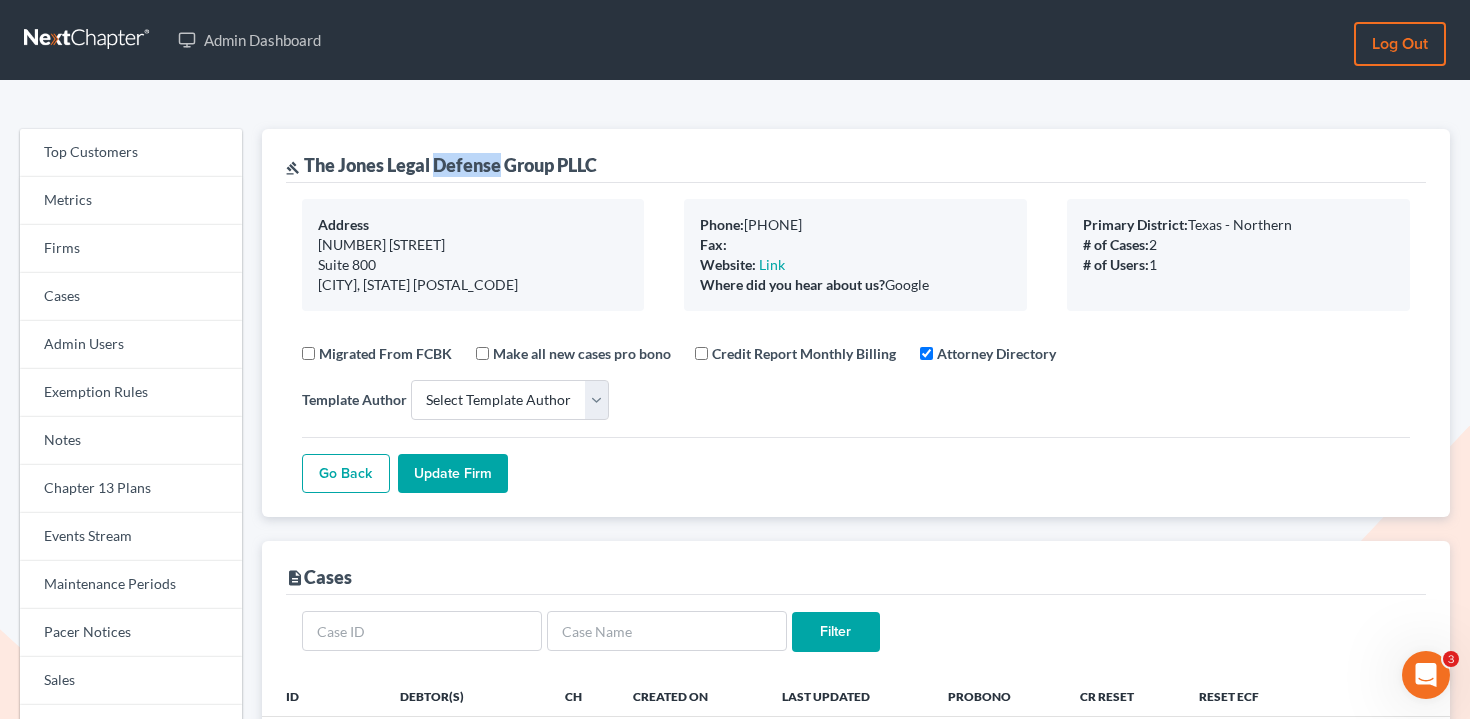 click on "gavel The Jones Legal Defense Group PLLC" at bounding box center (441, 165) 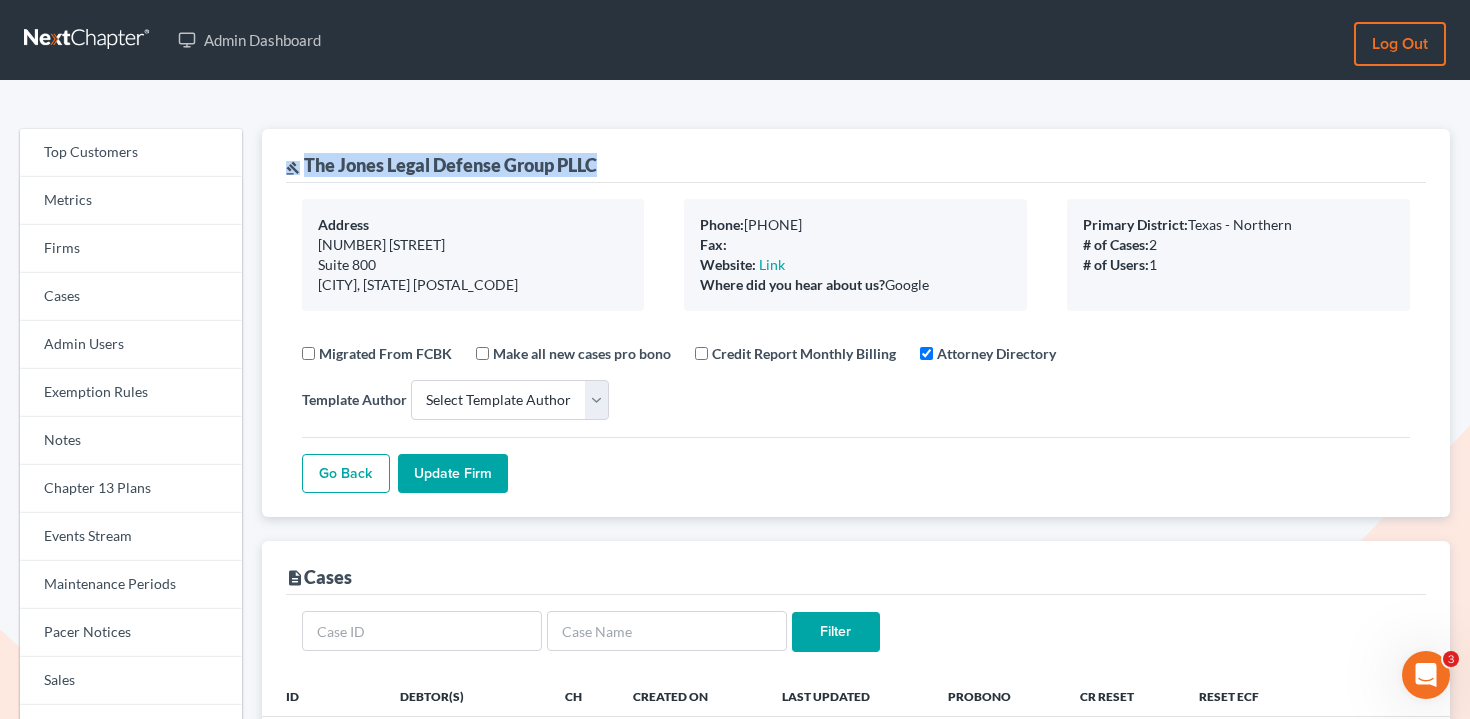 click on "gavel The Jones Legal Defense Group PLLC" at bounding box center [441, 165] 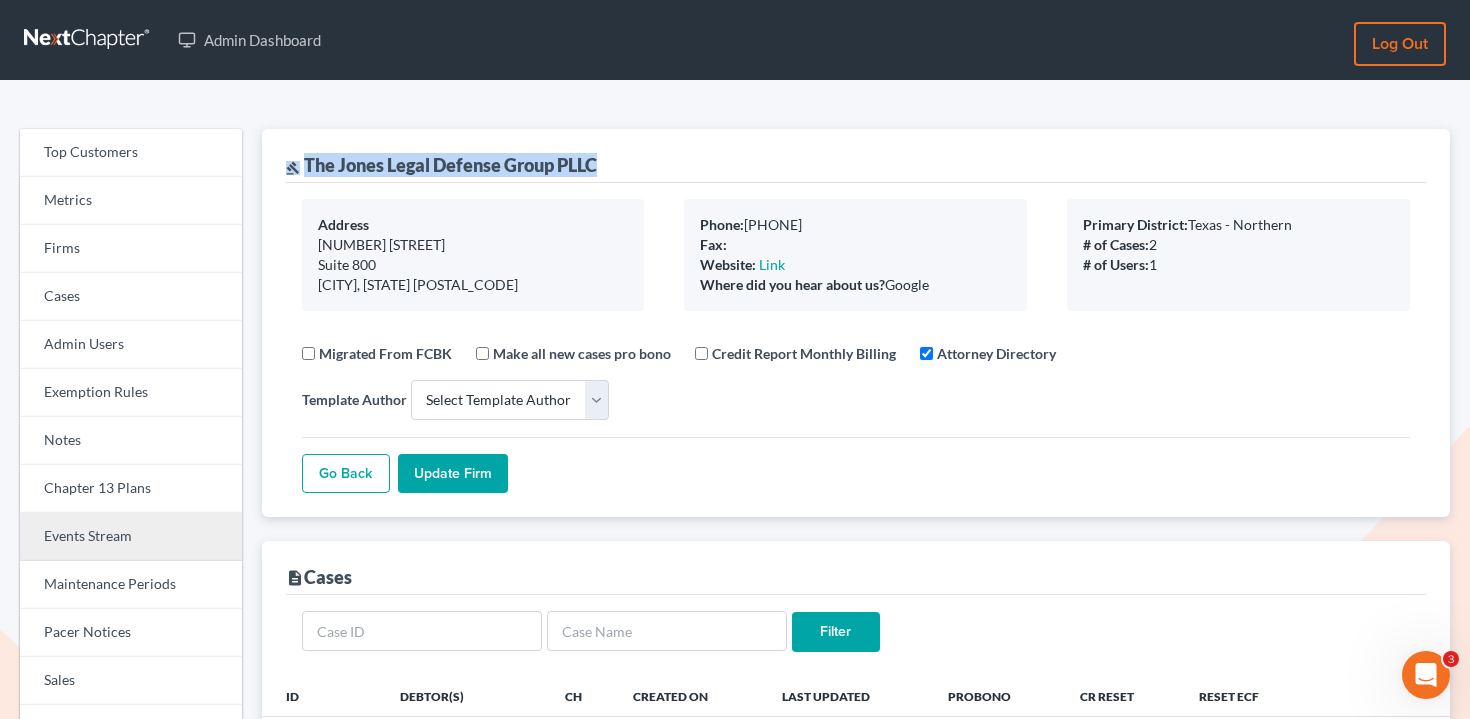 click on "Events Stream" at bounding box center [131, 537] 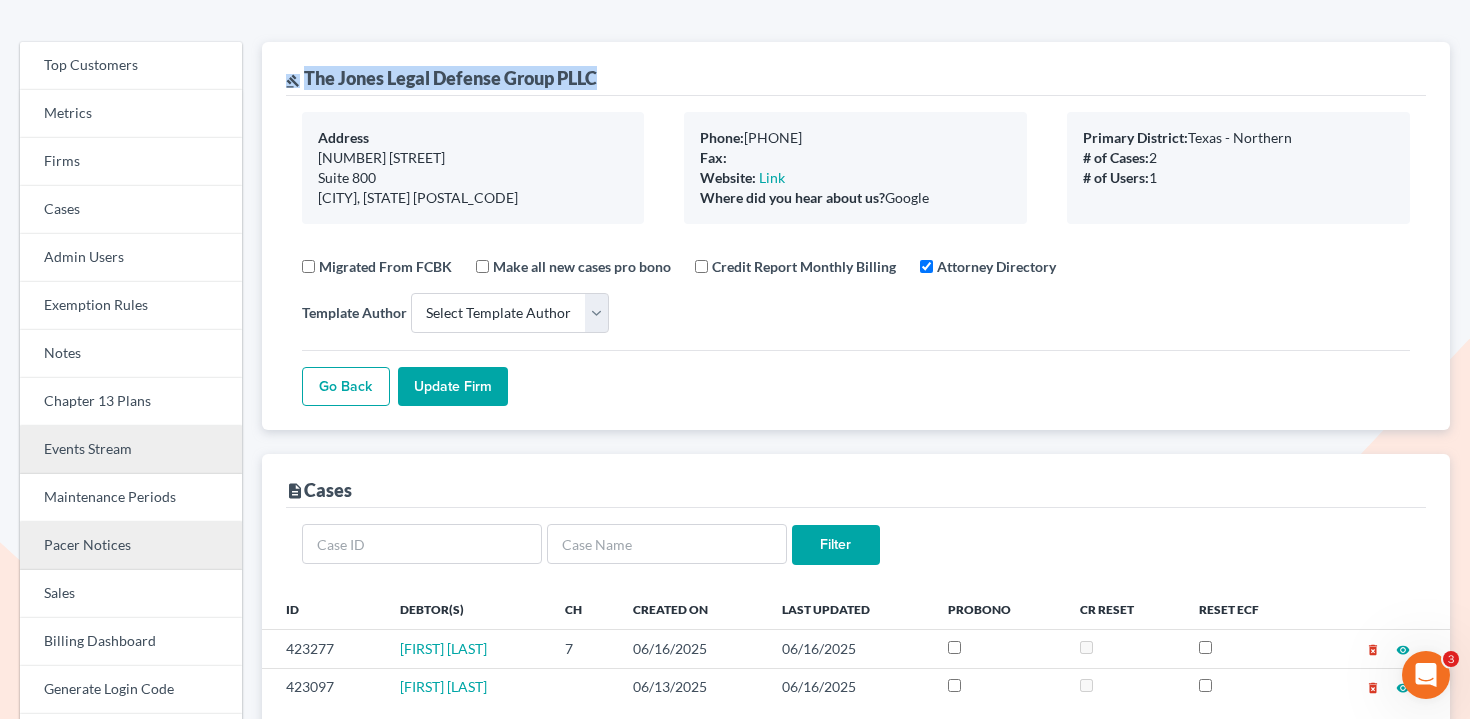scroll, scrollTop: 89, scrollLeft: 0, axis: vertical 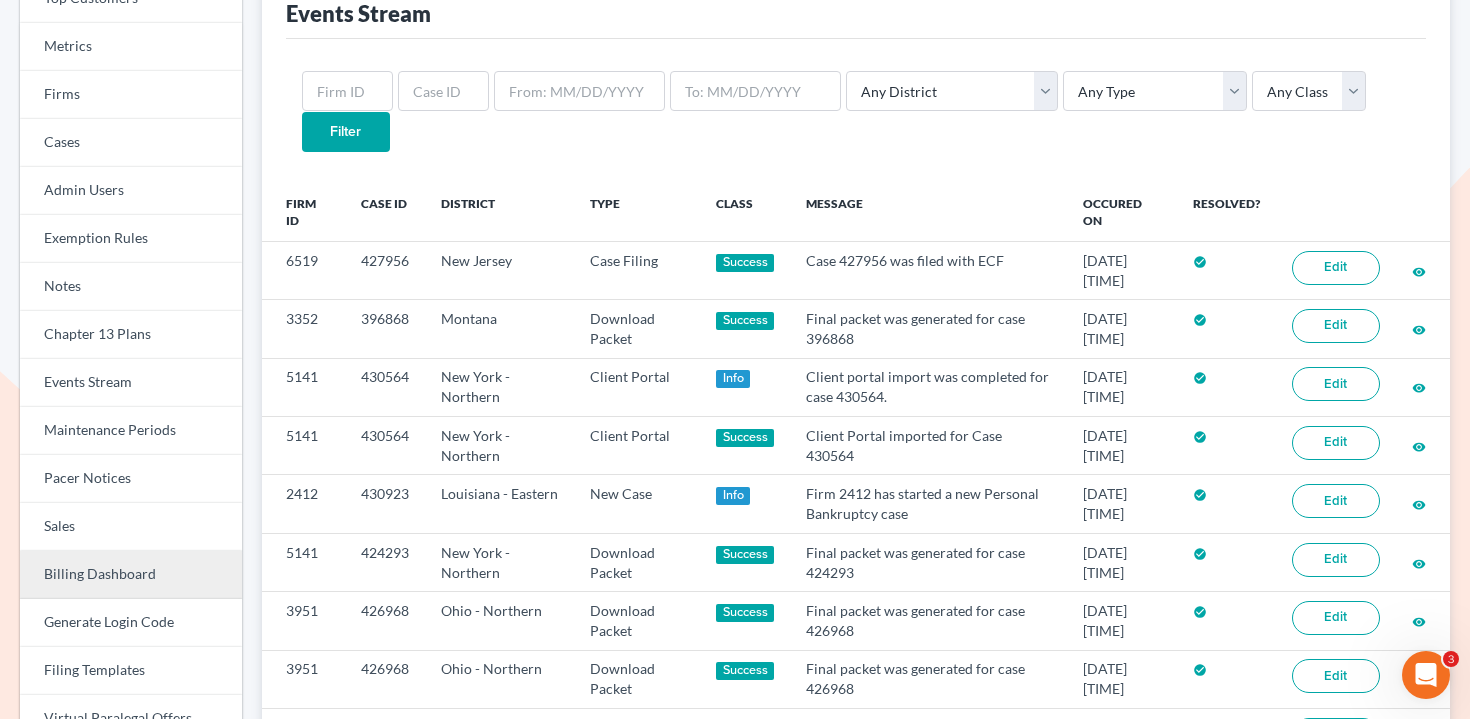 click on "Billing Dashboard" at bounding box center [131, 575] 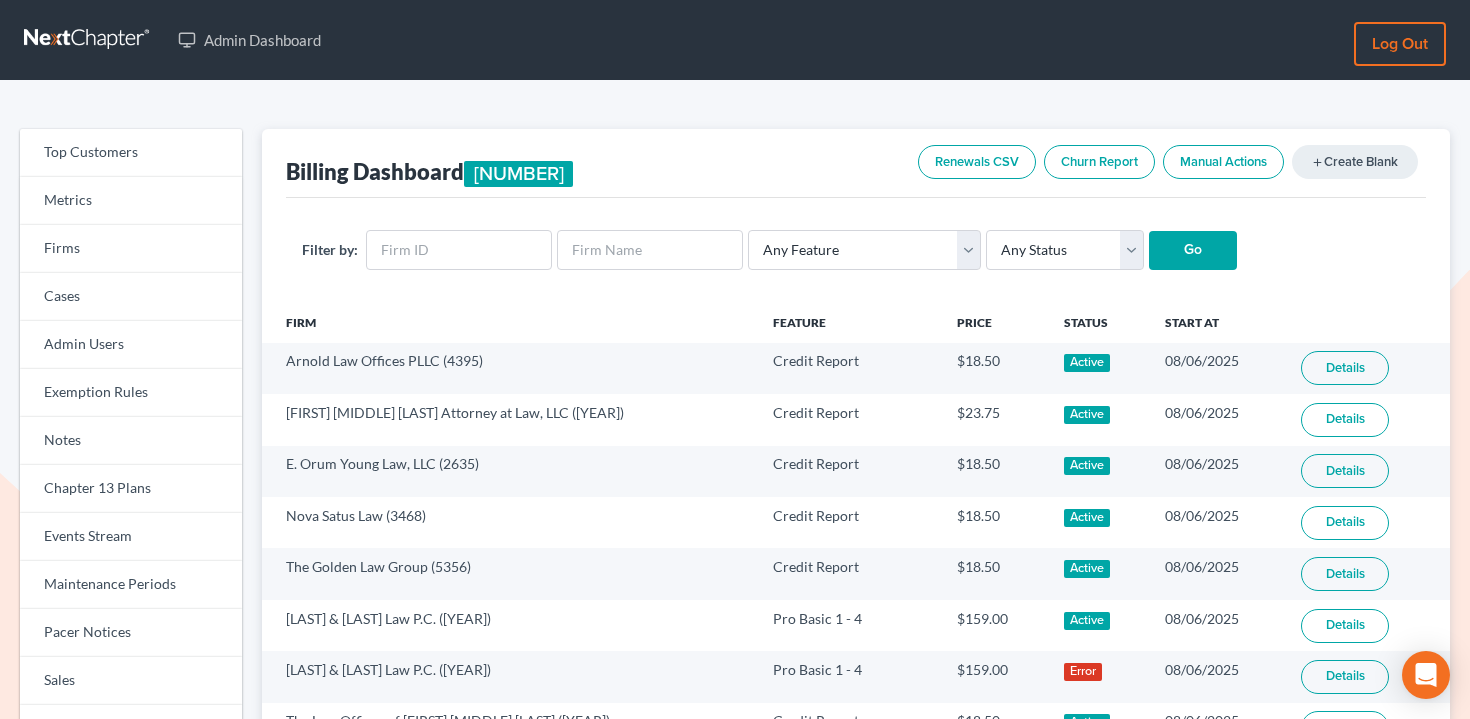 scroll, scrollTop: 0, scrollLeft: 0, axis: both 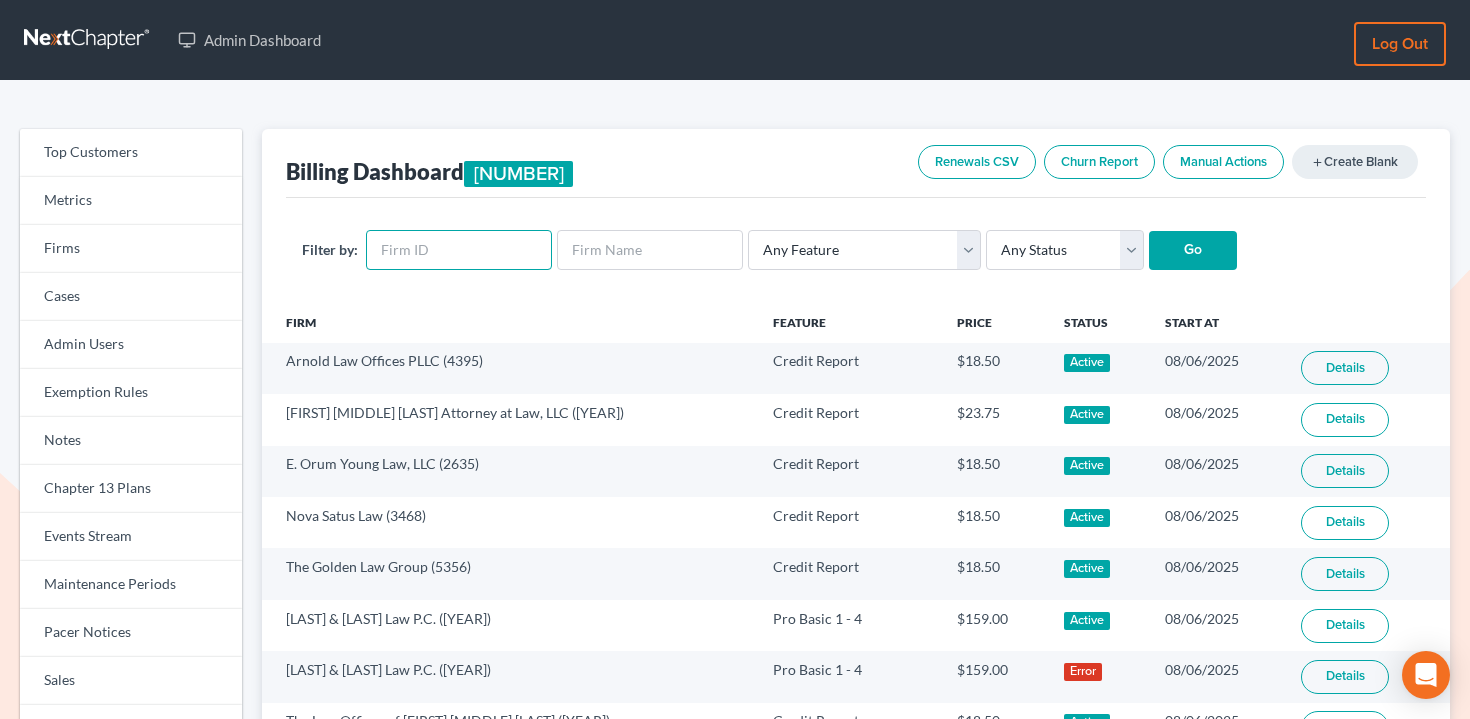 click at bounding box center (459, 250) 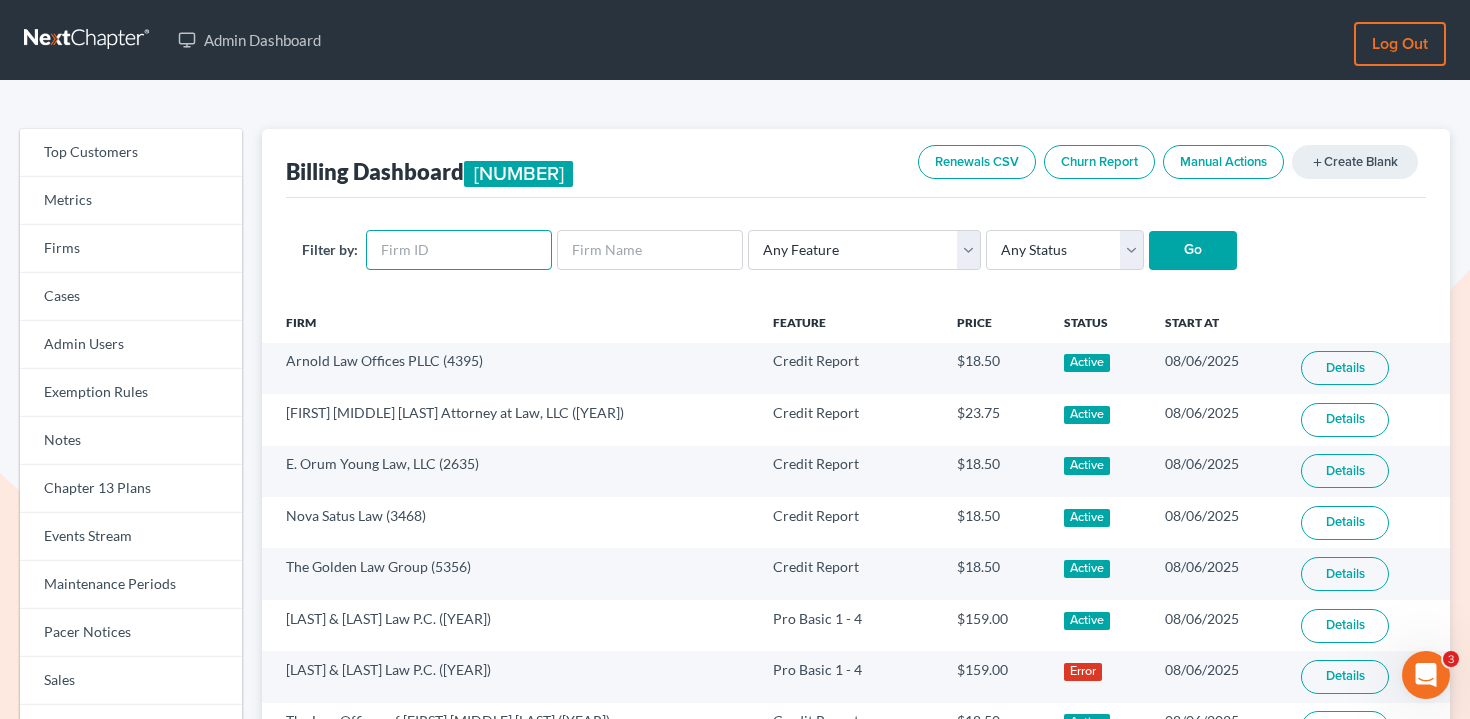 scroll, scrollTop: 0, scrollLeft: 0, axis: both 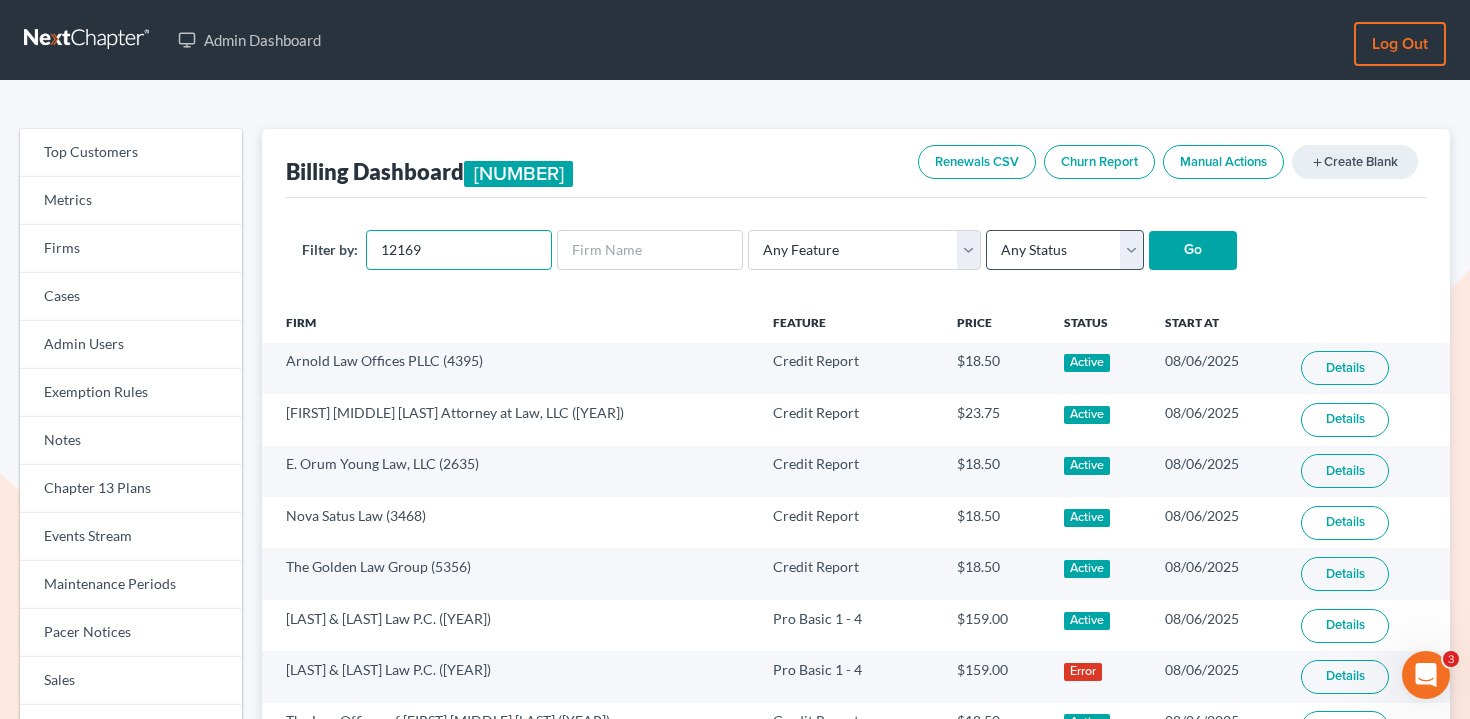 type on "12169" 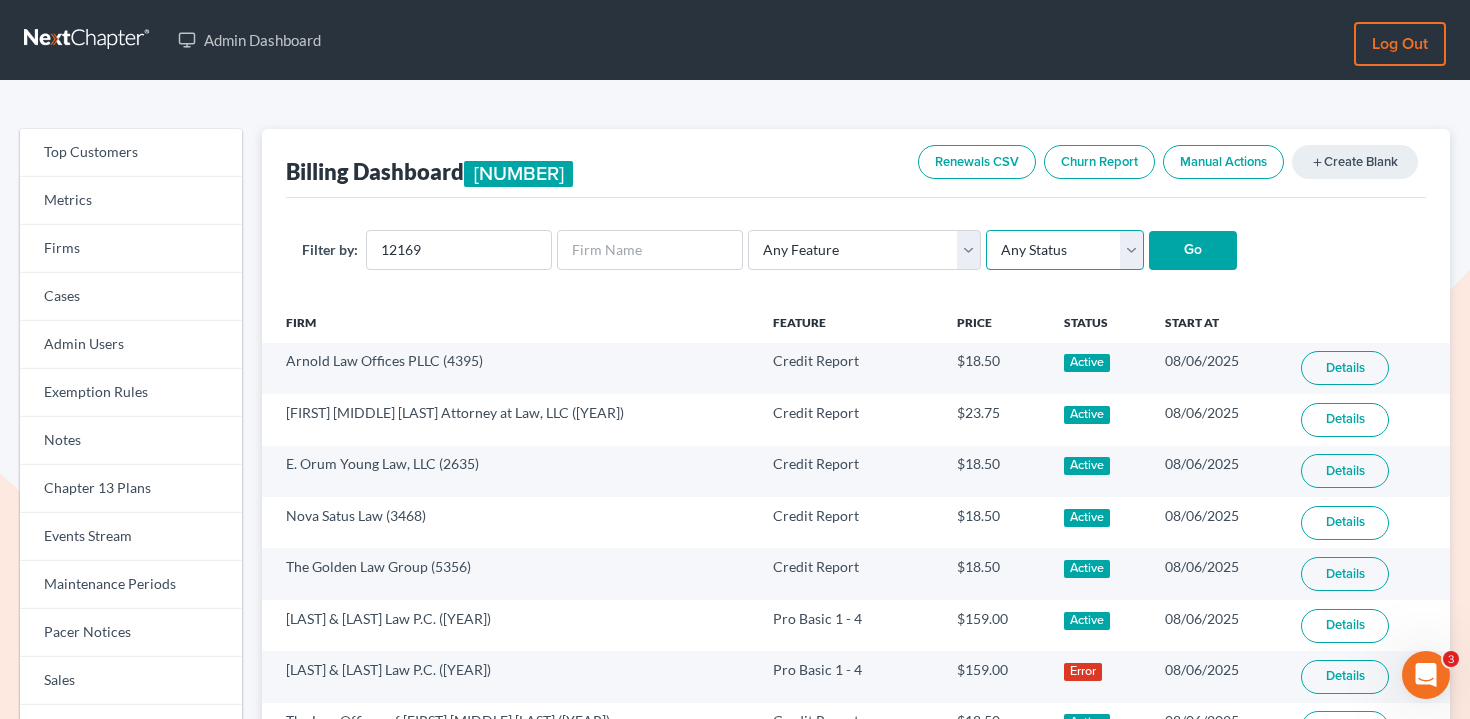 click on "Any Status
Active
Inactive
Pending
Expired
Error
Pending Charges" at bounding box center [1065, 250] 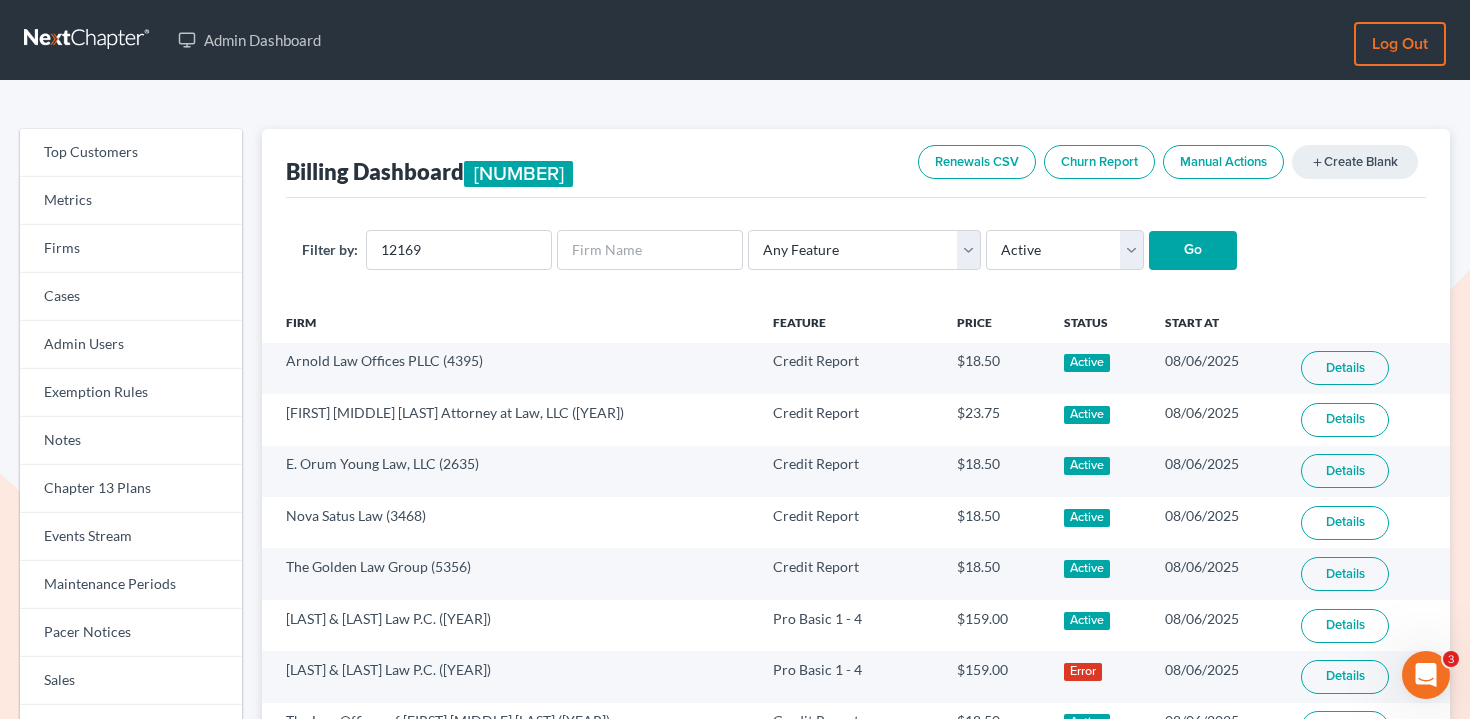 click on "Go" at bounding box center [1193, 251] 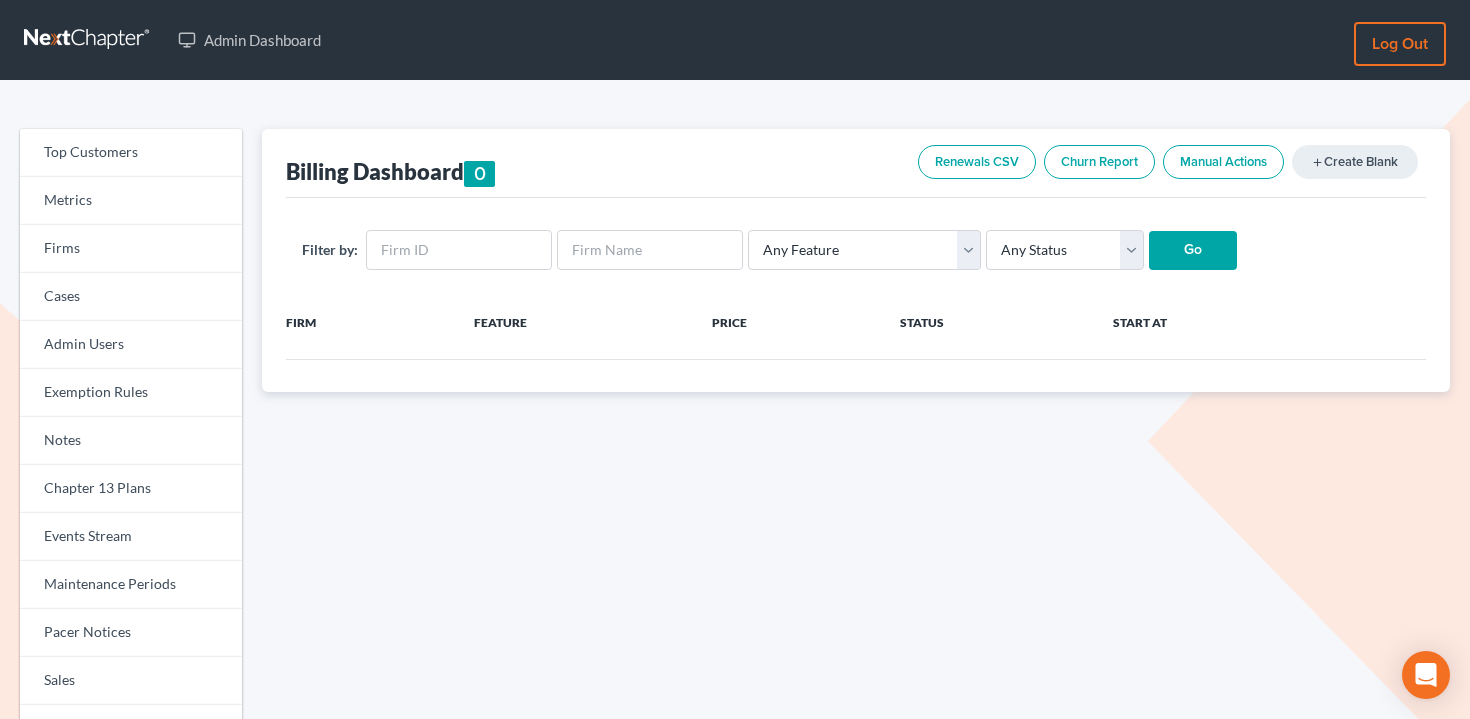 scroll, scrollTop: 0, scrollLeft: 0, axis: both 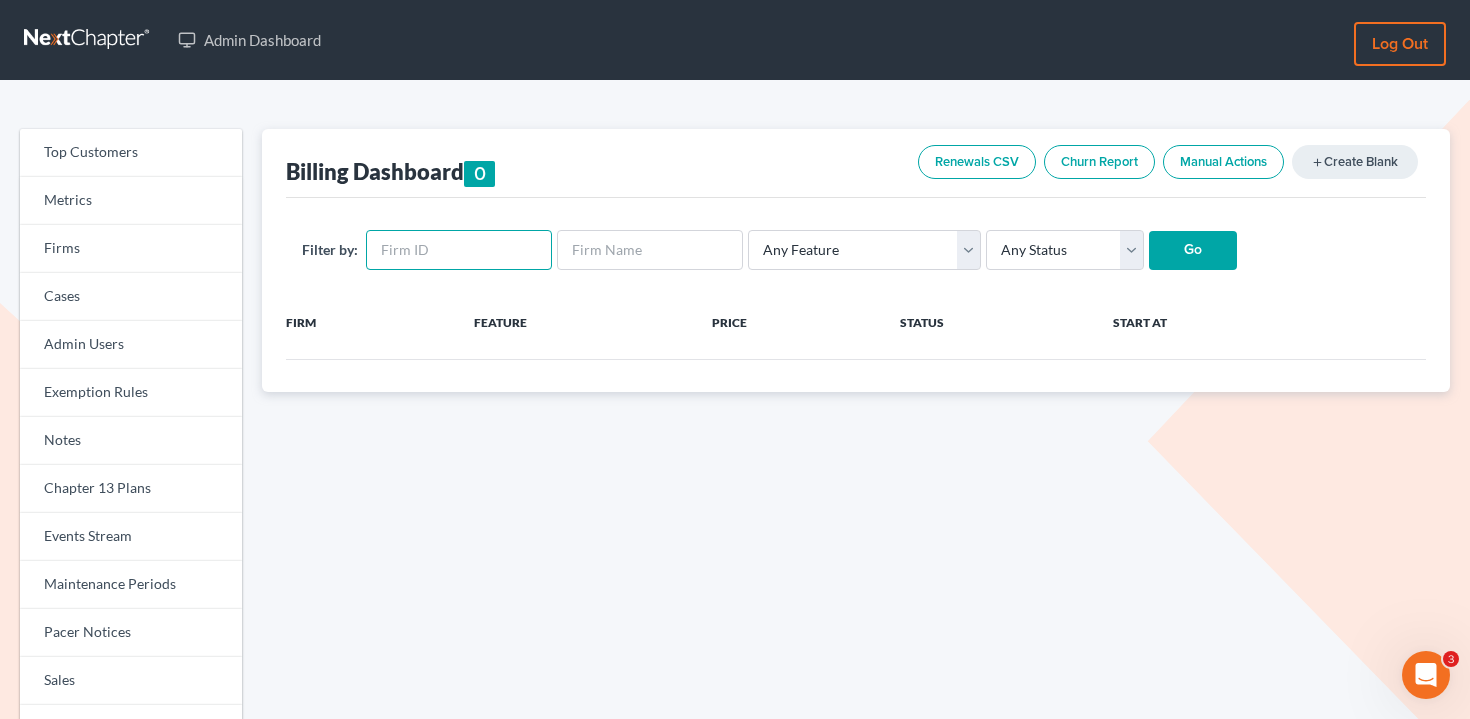 drag, startPoint x: 424, startPoint y: 243, endPoint x: 436, endPoint y: 243, distance: 12 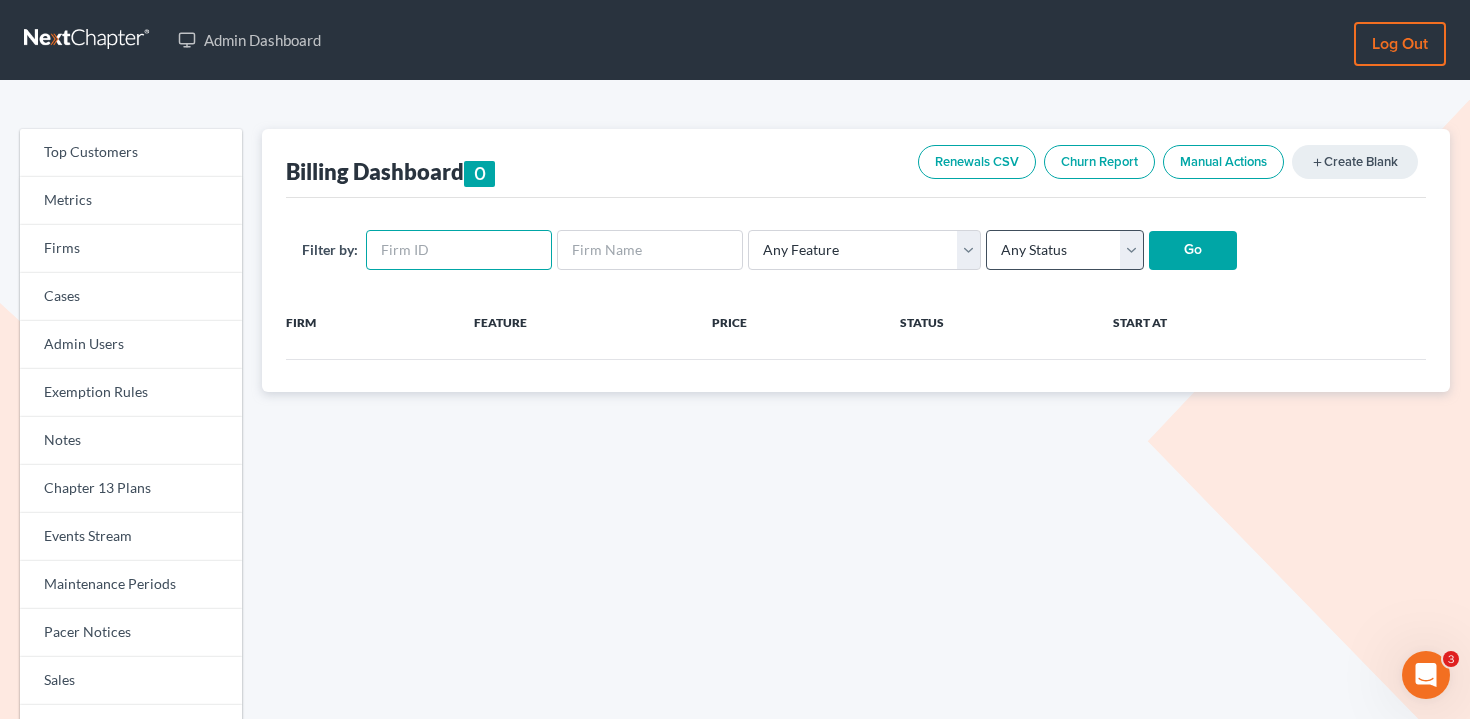 paste on "12169" 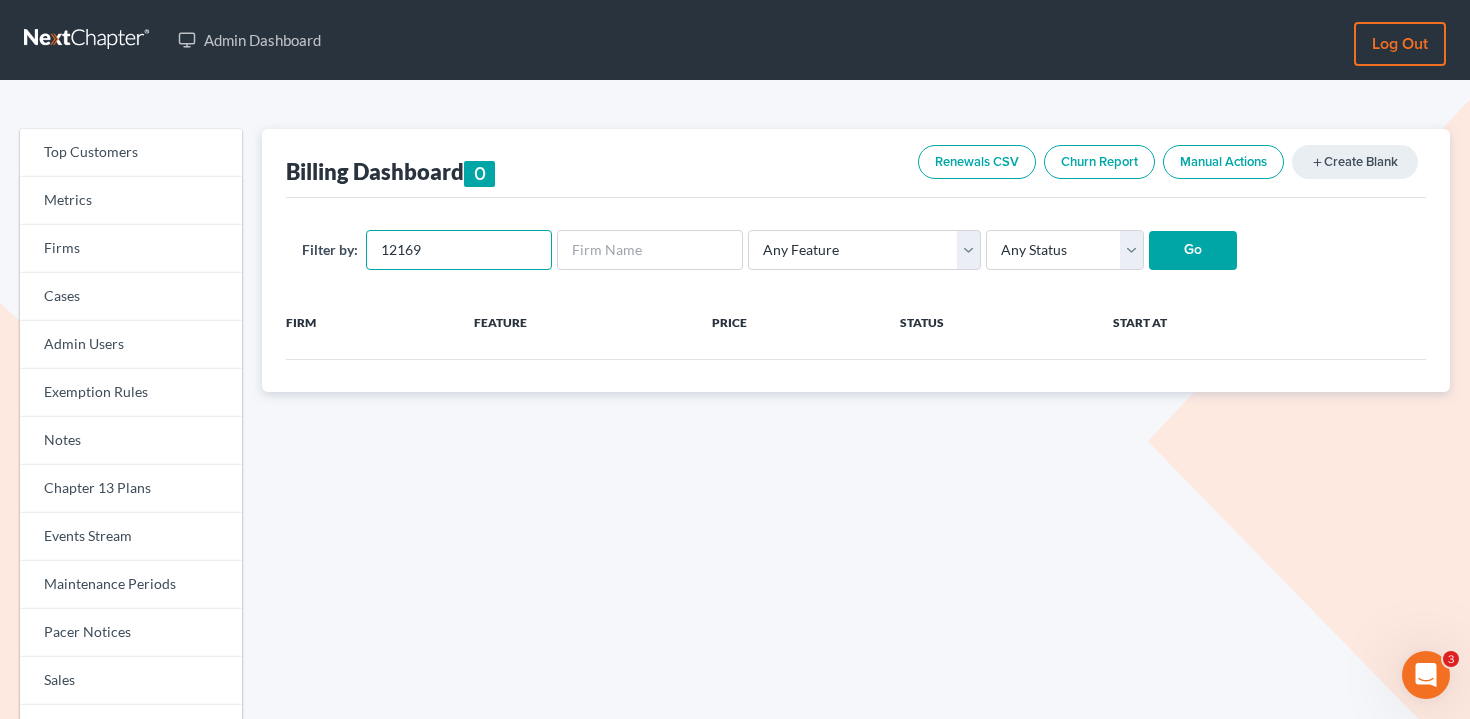 type on "12169" 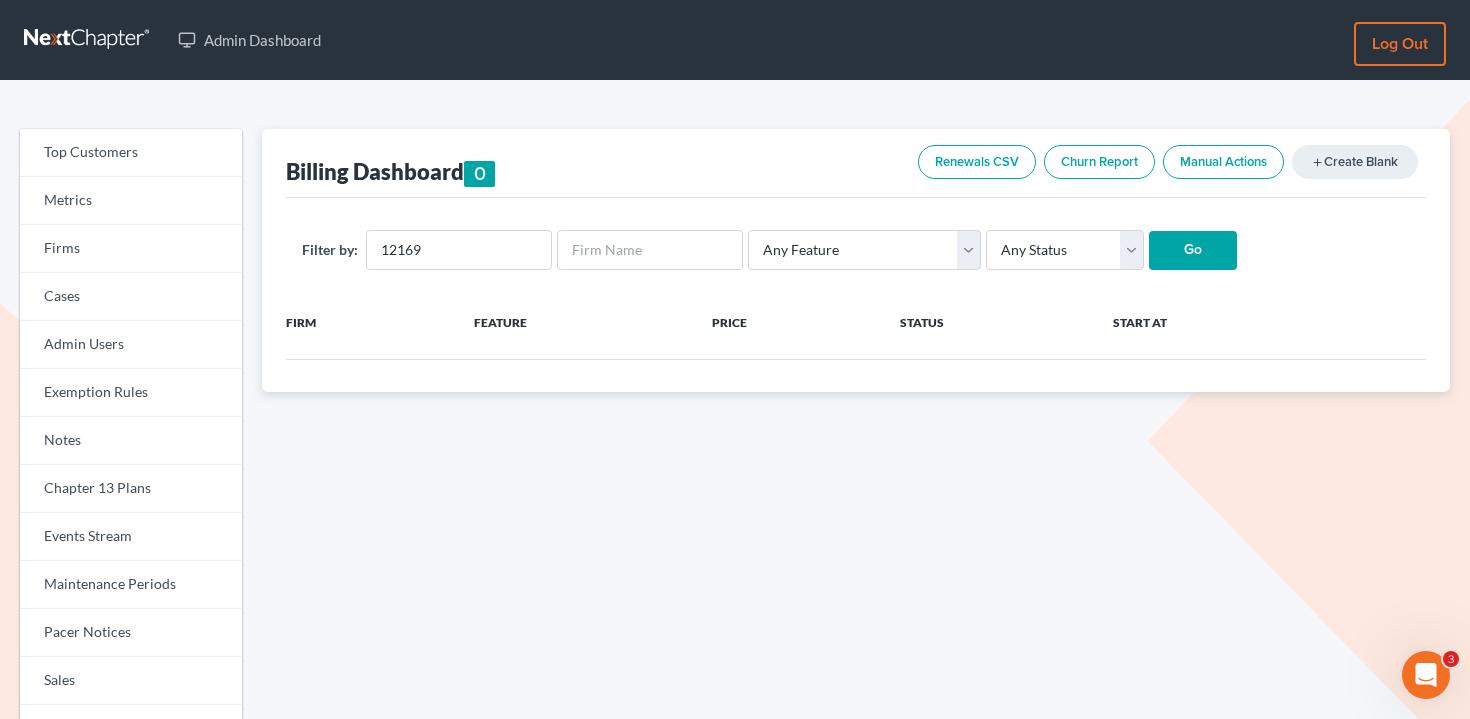 click on "Go" at bounding box center (1193, 251) 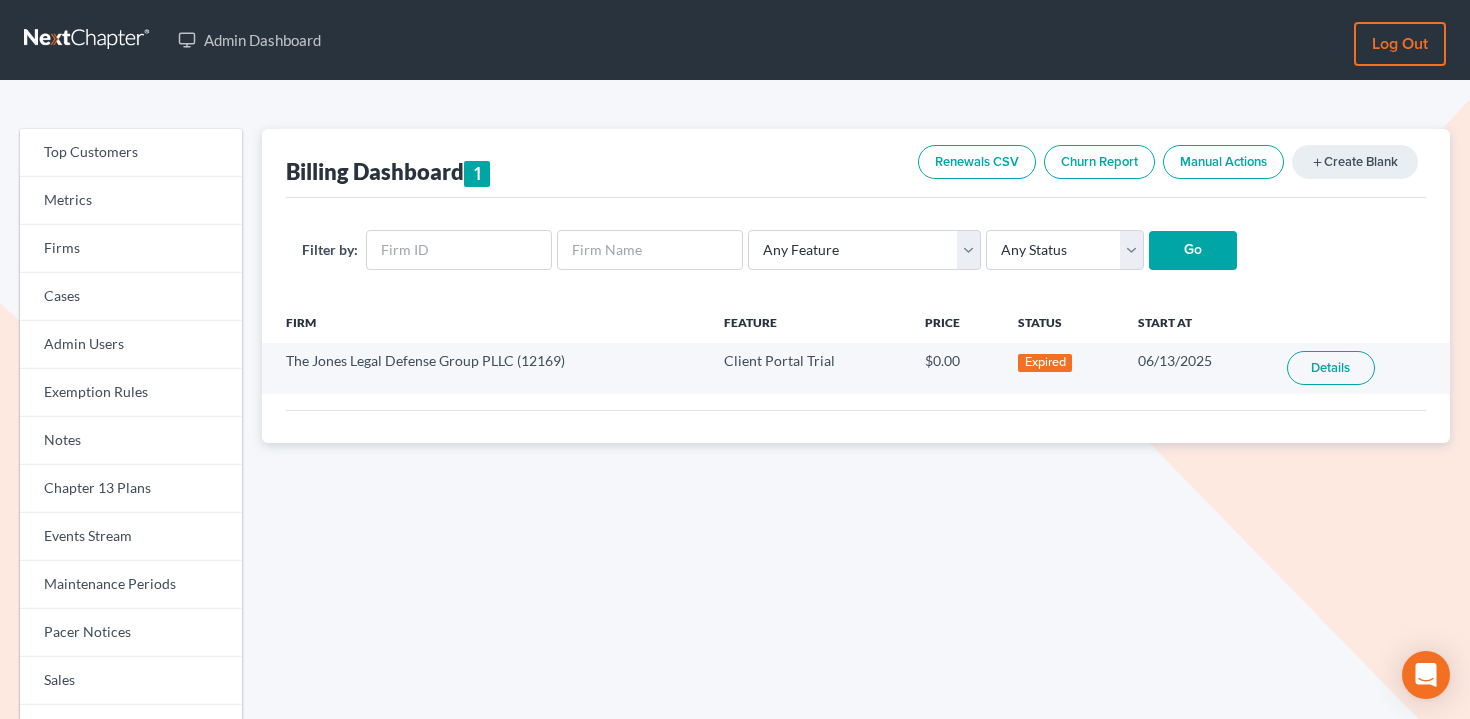 scroll, scrollTop: 0, scrollLeft: 0, axis: both 